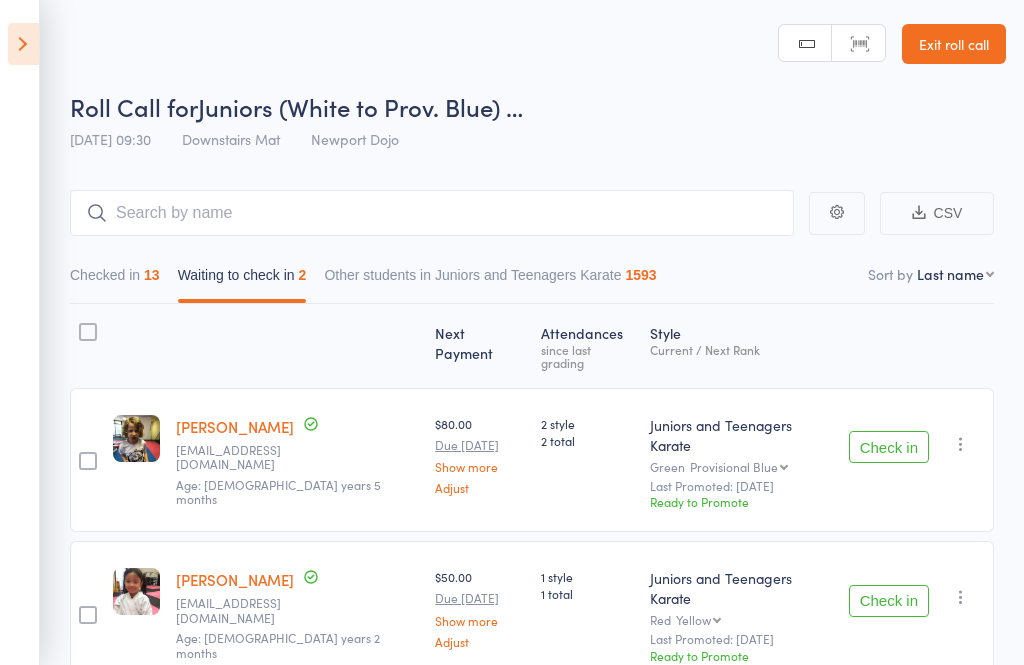 scroll, scrollTop: 67, scrollLeft: 0, axis: vertical 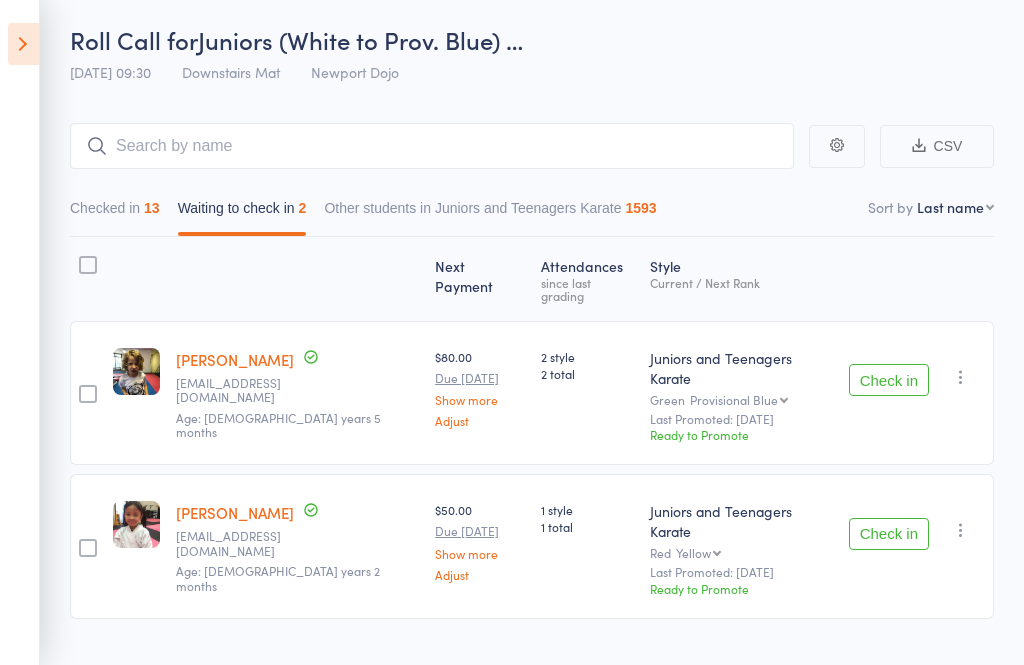 click at bounding box center [961, 377] 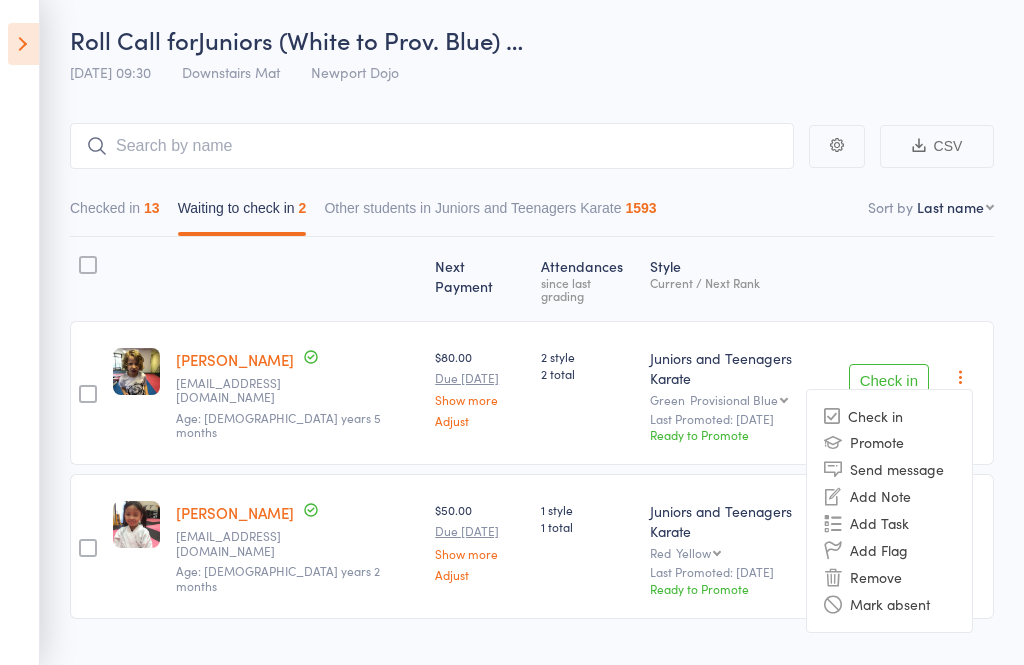 click on "Remove" at bounding box center [889, 577] 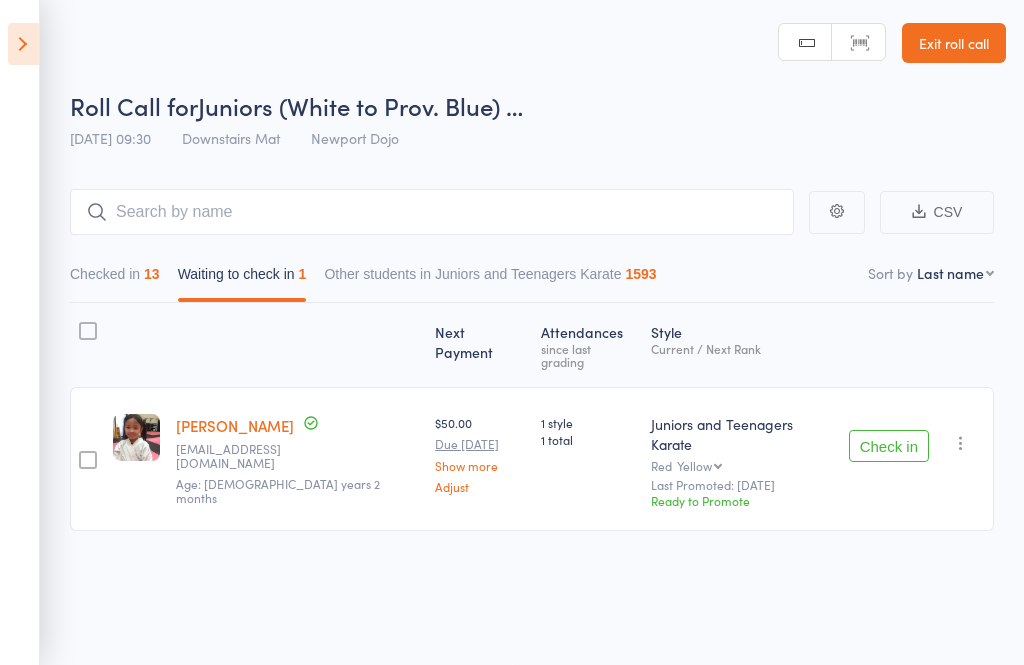 scroll, scrollTop: 14, scrollLeft: 0, axis: vertical 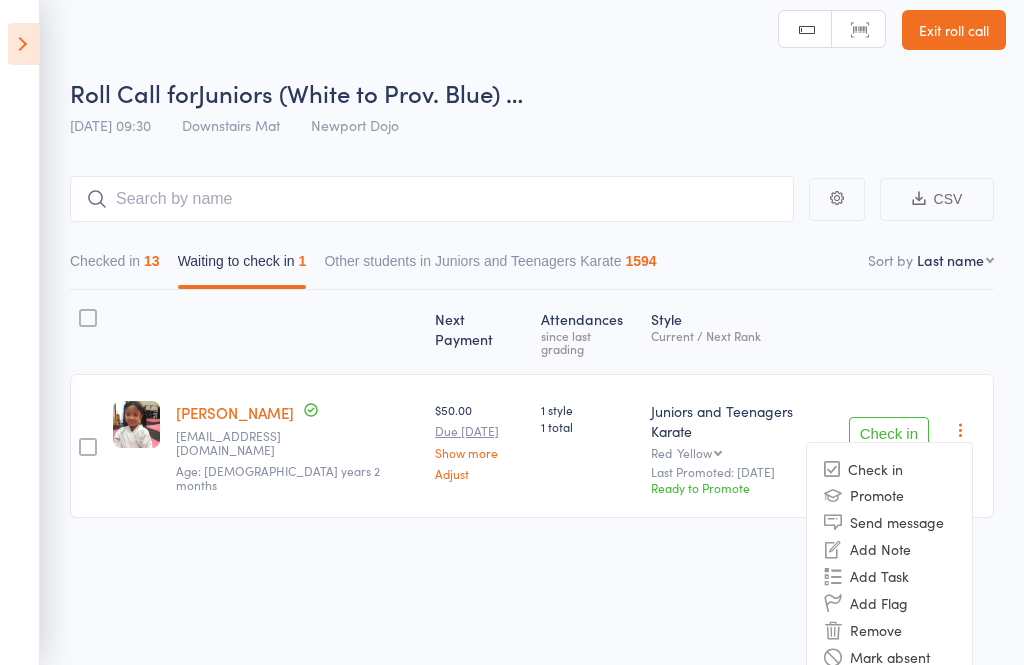 click on "Remove" at bounding box center [889, 630] 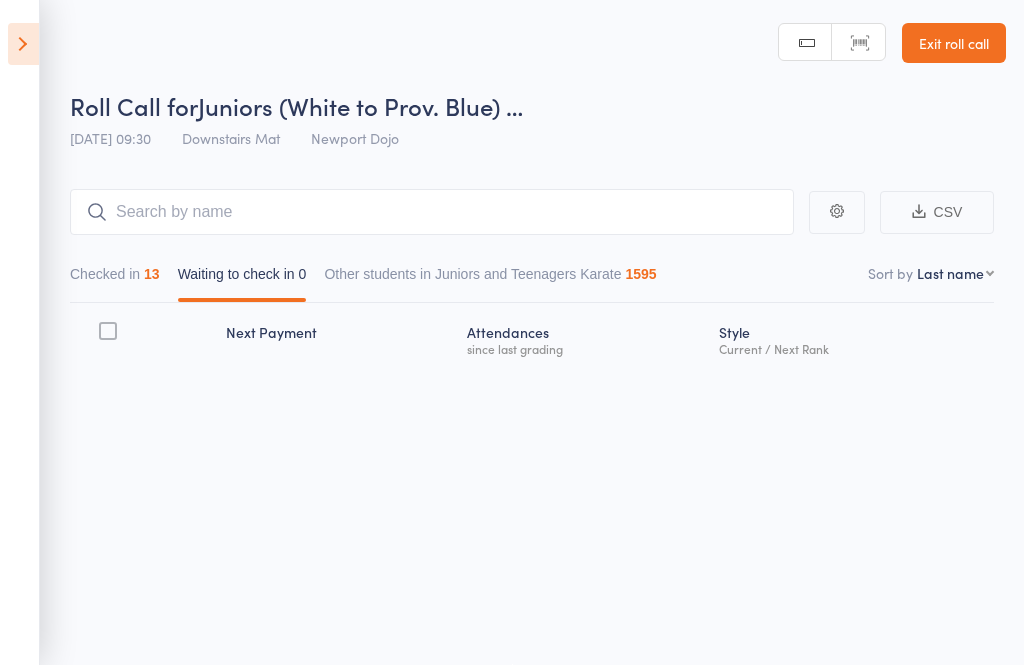 click at bounding box center (23, 44) 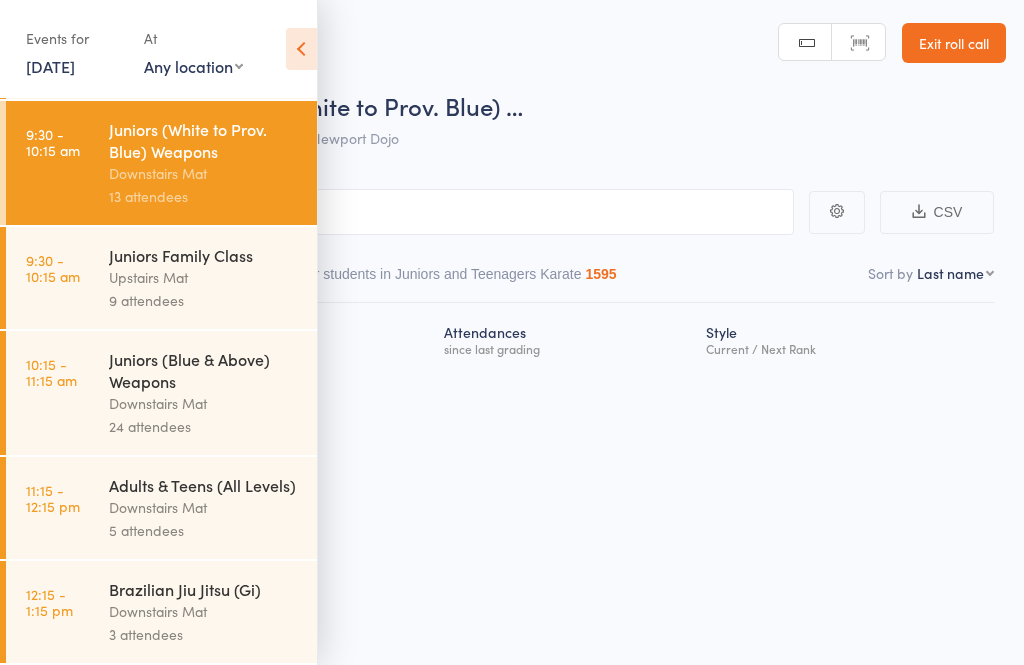 scroll, scrollTop: 223, scrollLeft: 0, axis: vertical 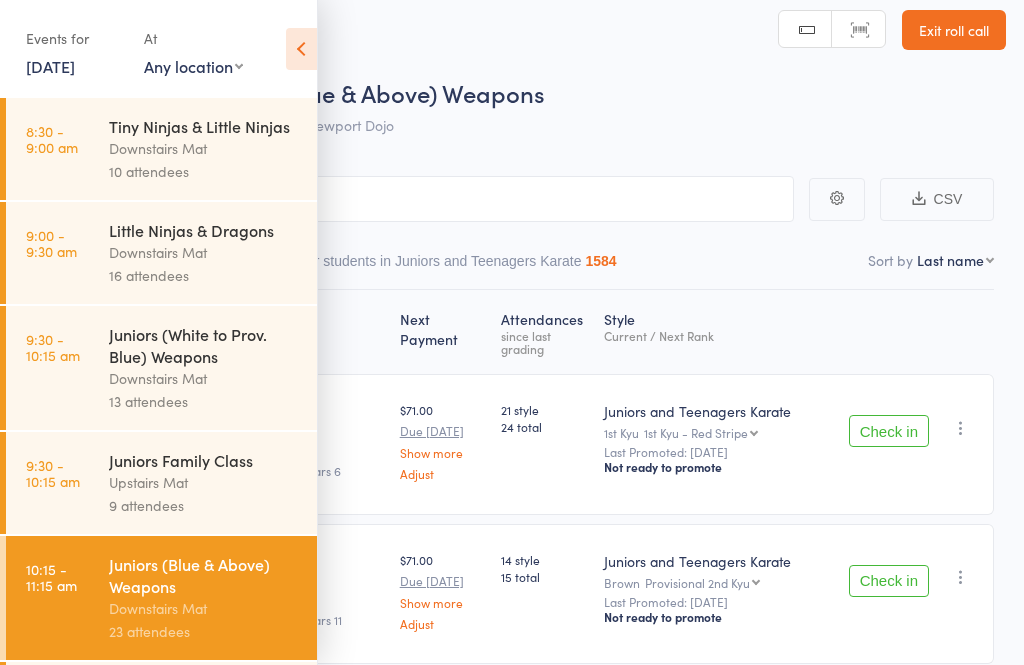 click at bounding box center [301, 49] 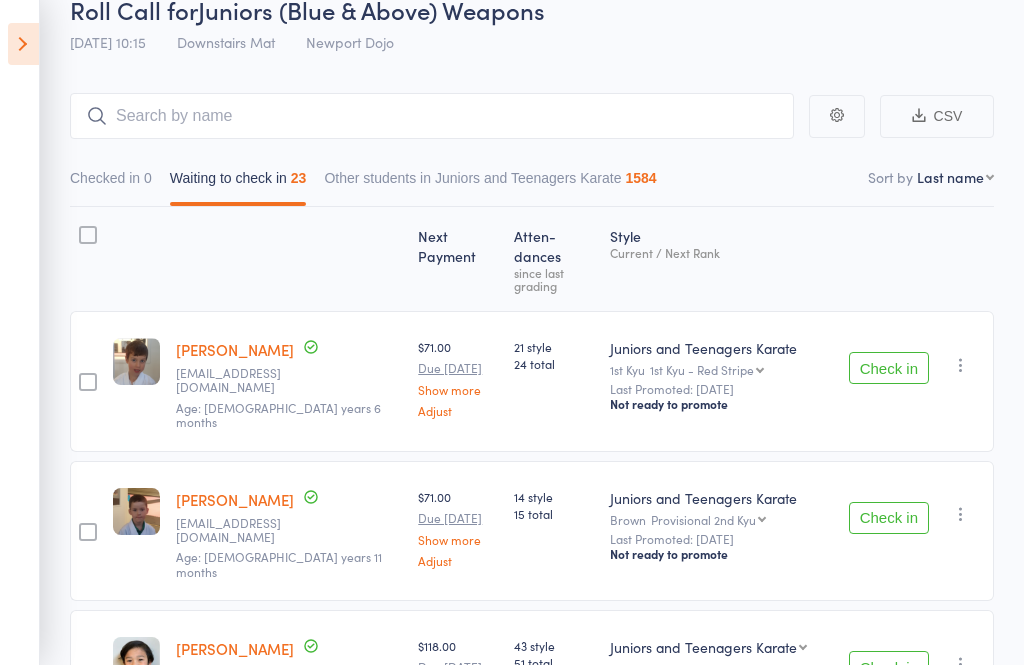 scroll, scrollTop: 110, scrollLeft: 0, axis: vertical 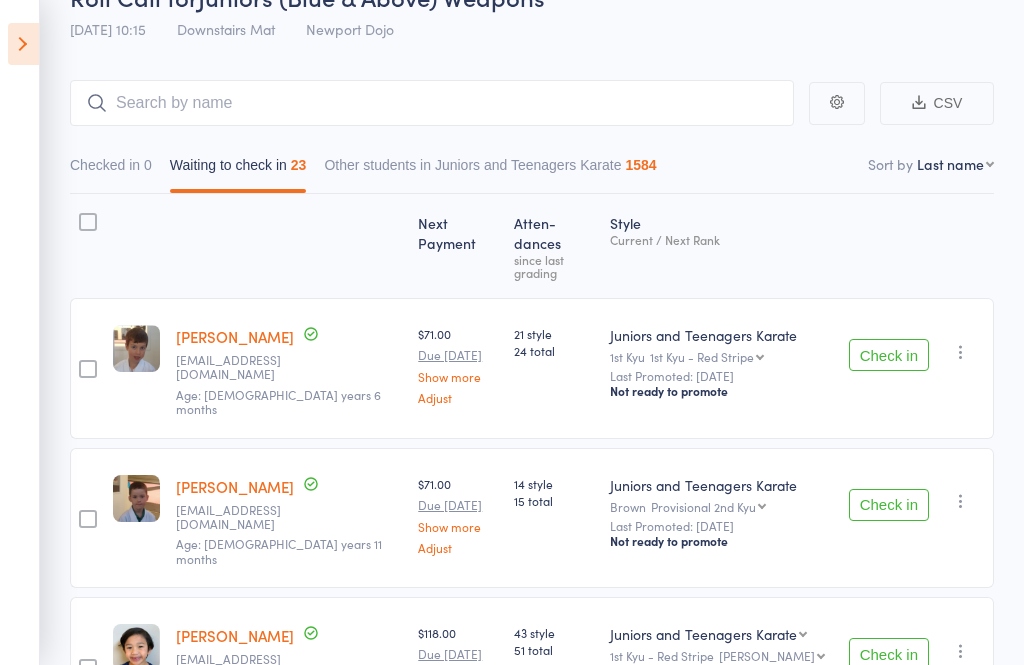 click on "Check in" at bounding box center [889, 355] 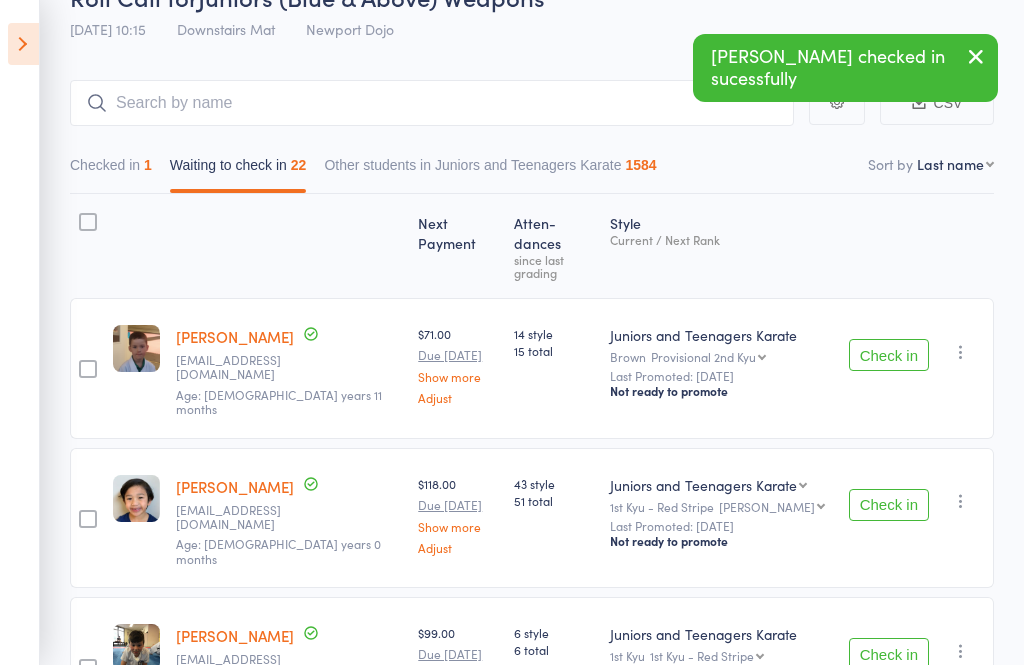 click on "Check in" at bounding box center (889, 355) 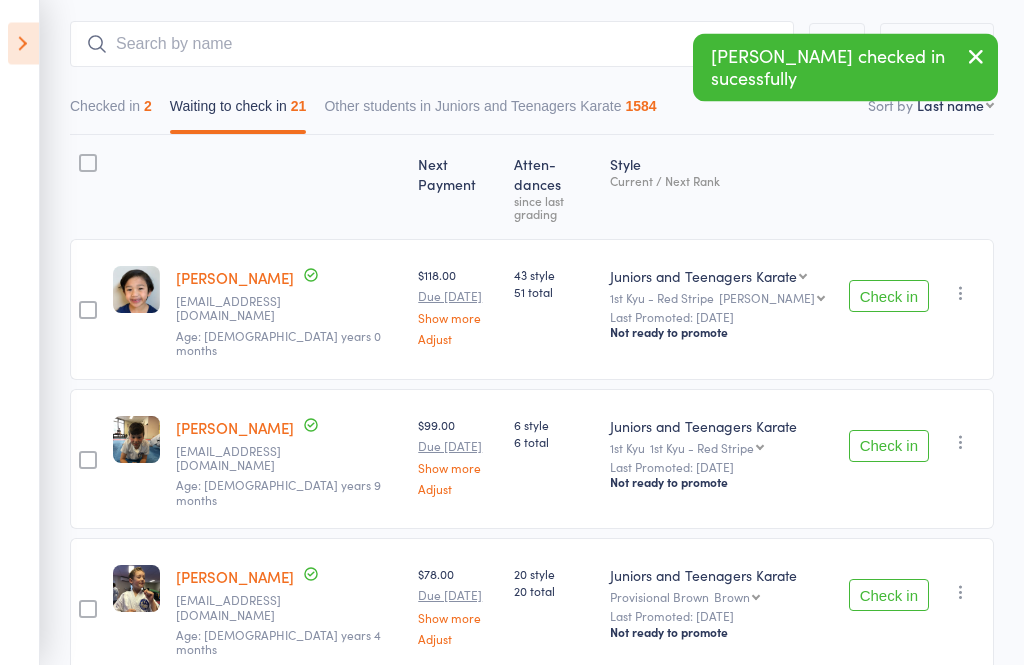 scroll, scrollTop: 166, scrollLeft: 0, axis: vertical 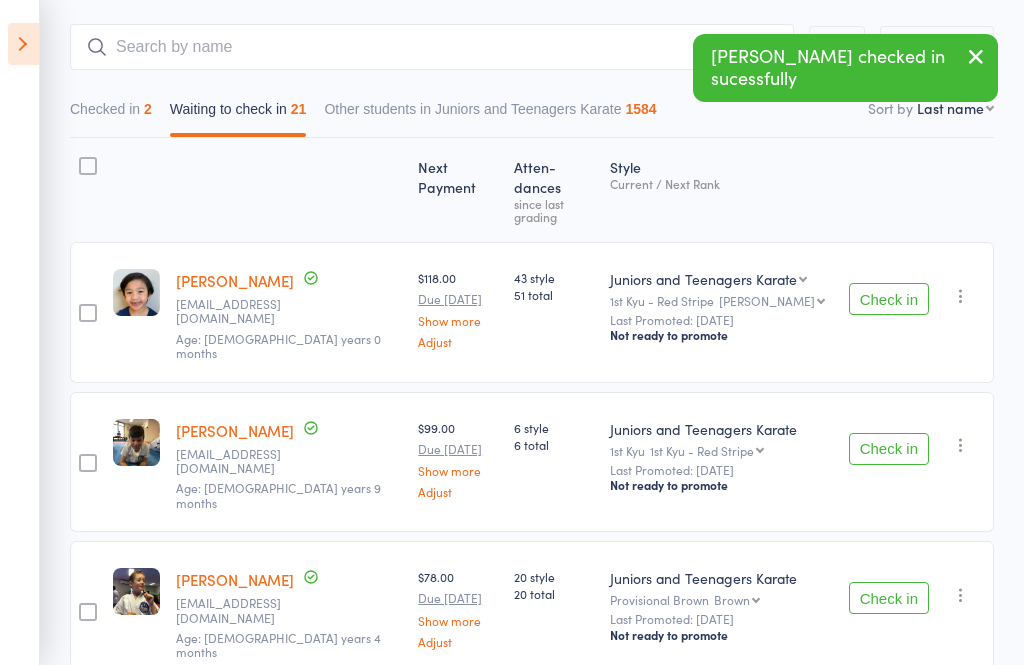 click on "Check in" at bounding box center (889, 299) 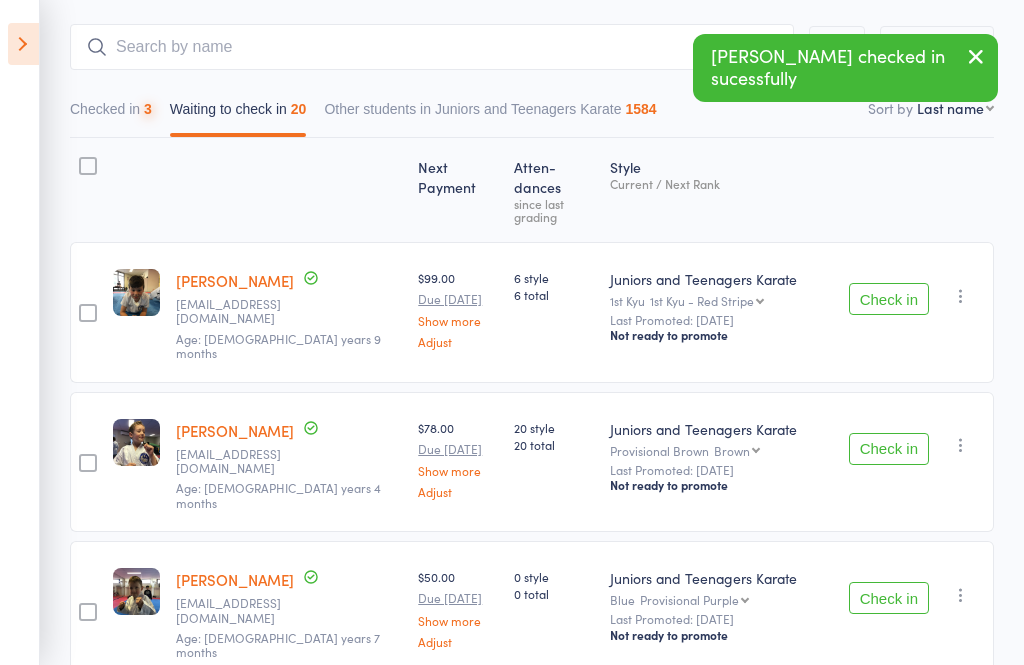 click on "Check in" at bounding box center [889, 299] 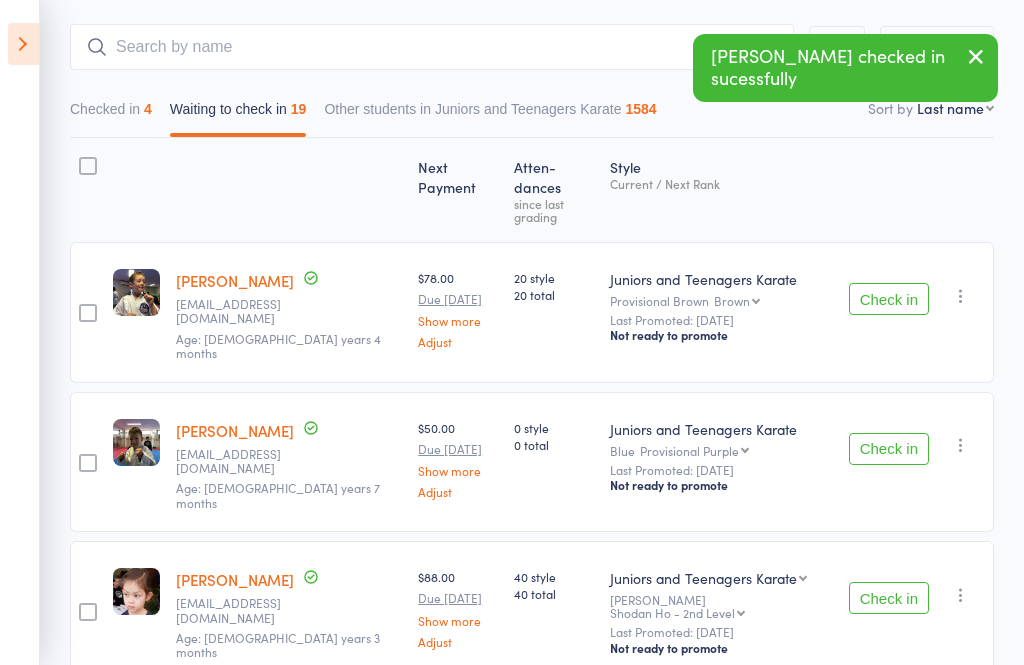 click on "Check in" at bounding box center [889, 299] 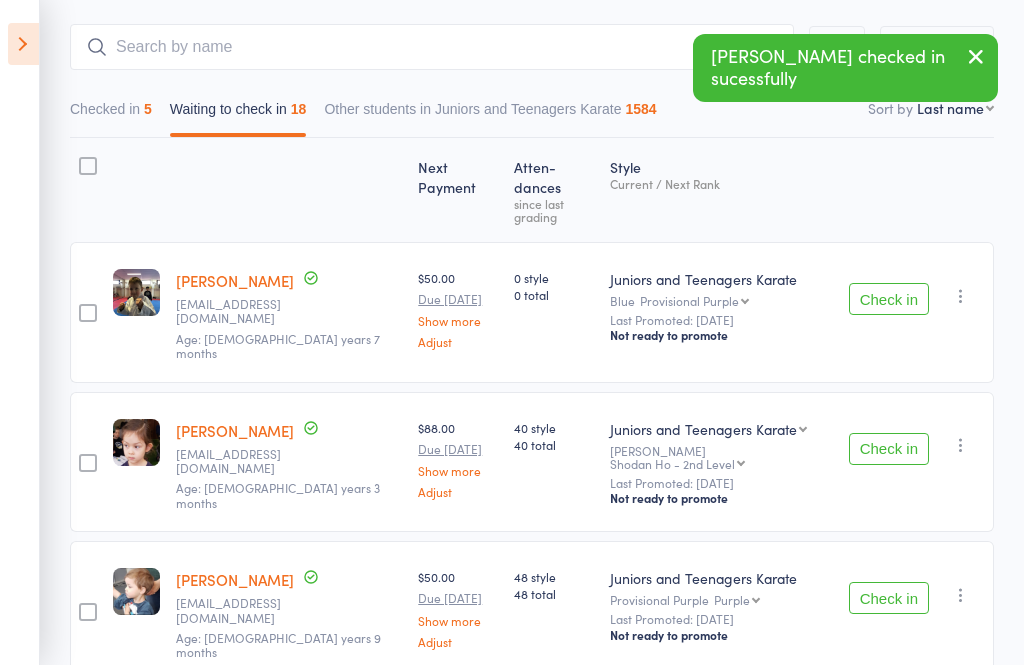 click on "Check in" at bounding box center [889, 299] 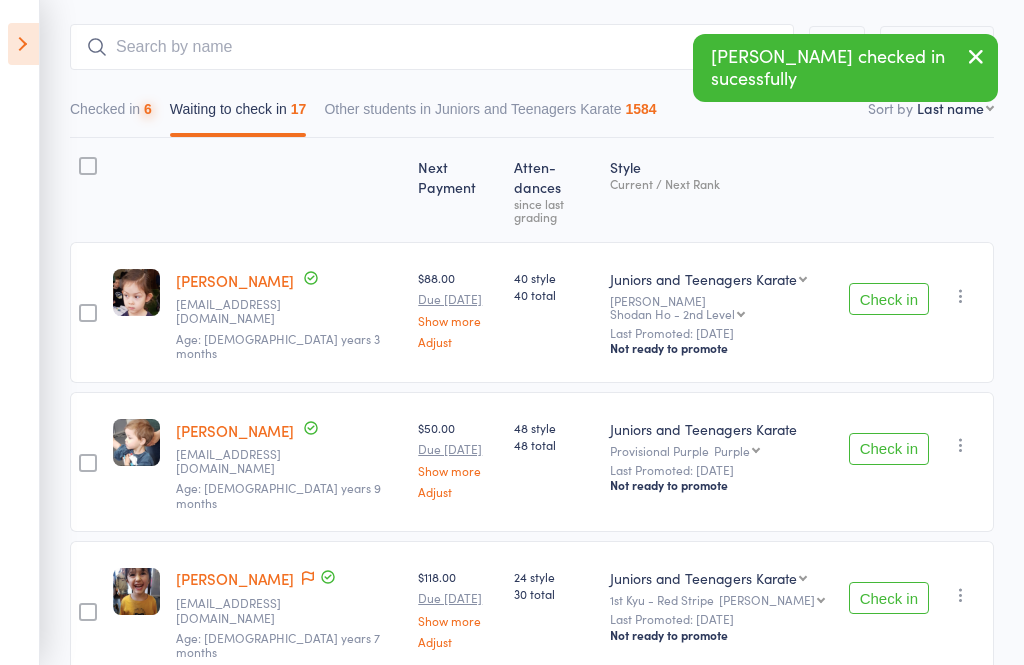 click on "Check in" at bounding box center (889, 299) 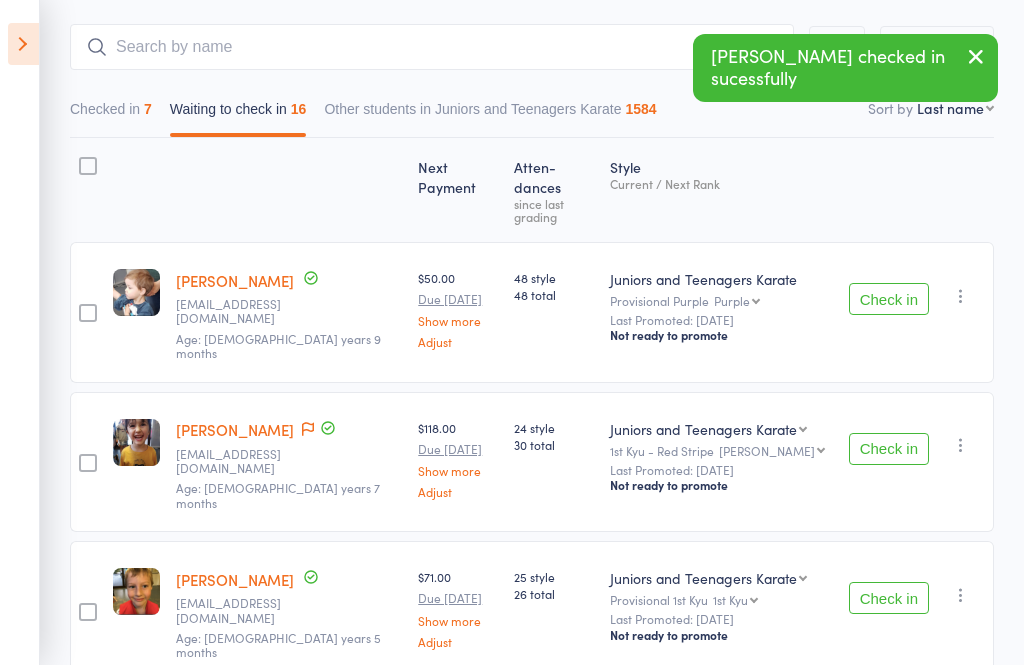click on "Check in" at bounding box center (889, 299) 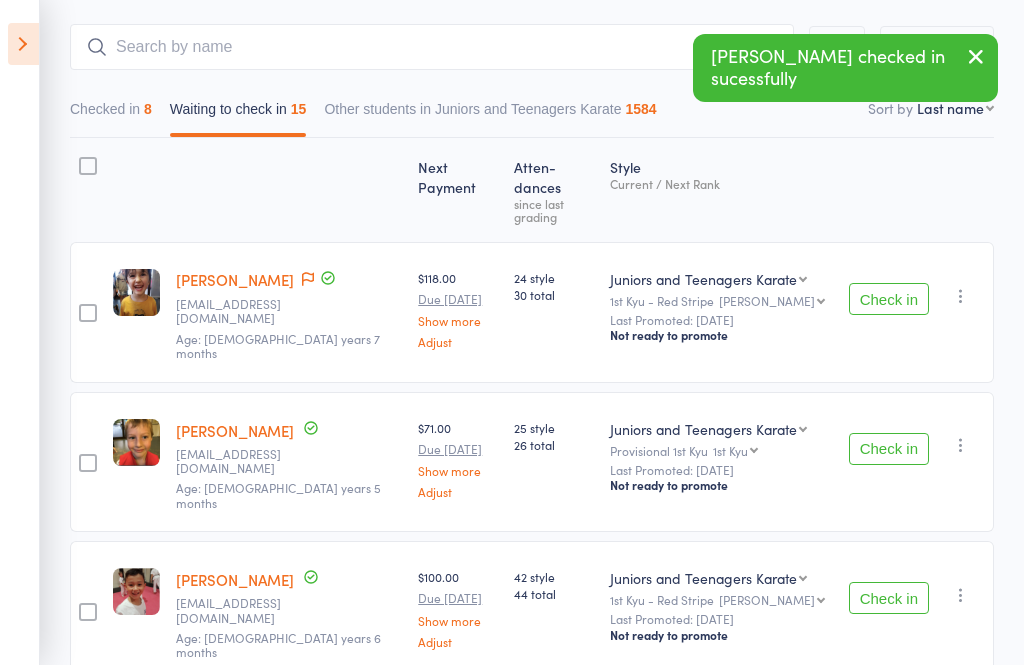 click on "Check in" at bounding box center (889, 299) 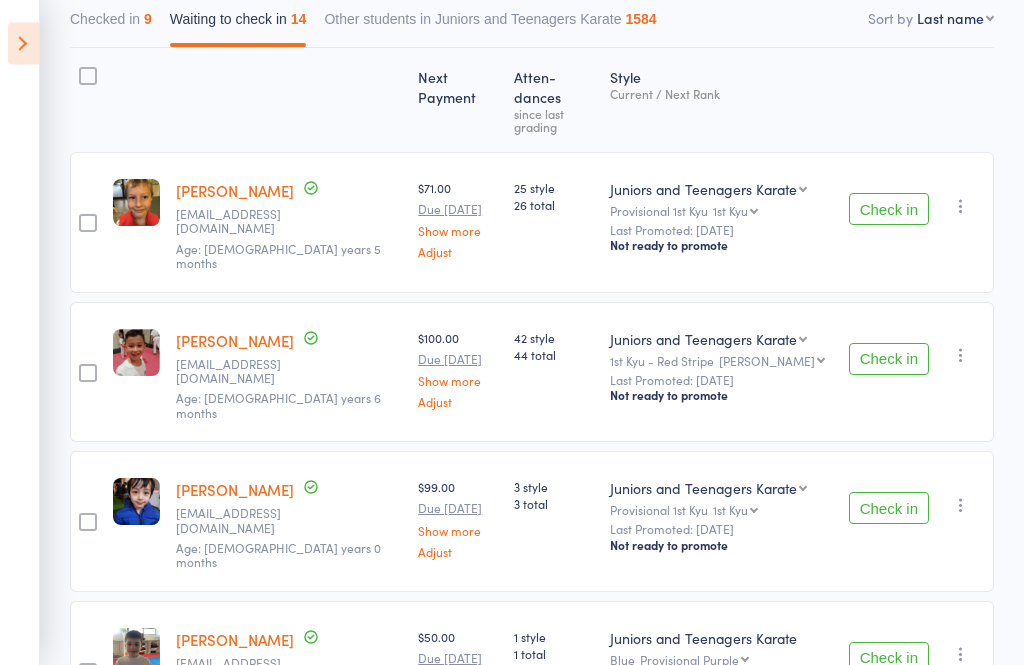 scroll, scrollTop: 256, scrollLeft: 0, axis: vertical 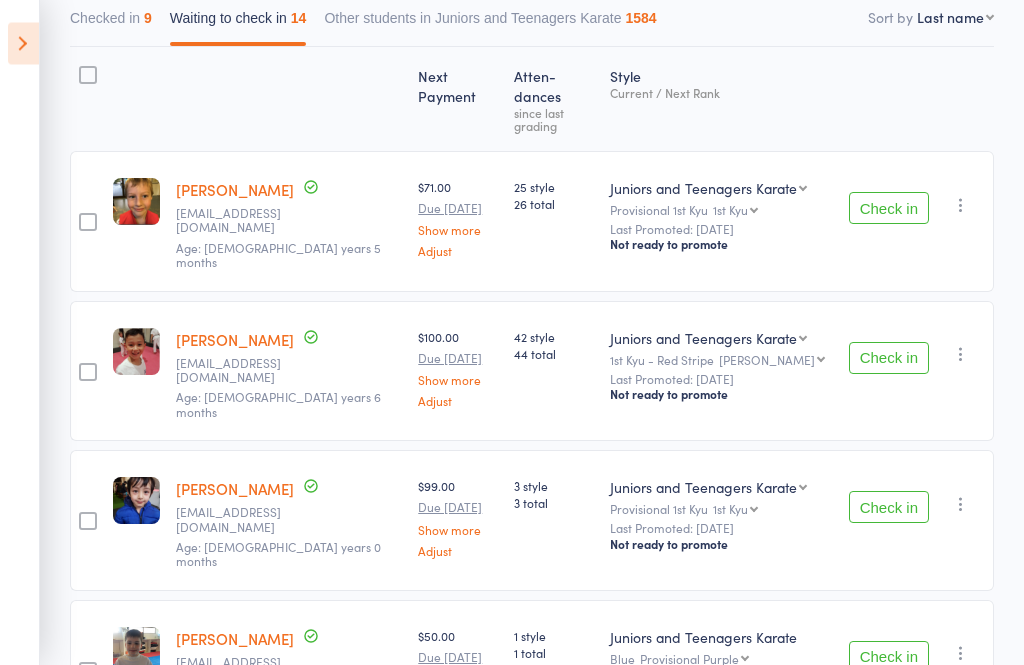 click on "Check in" at bounding box center [889, 359] 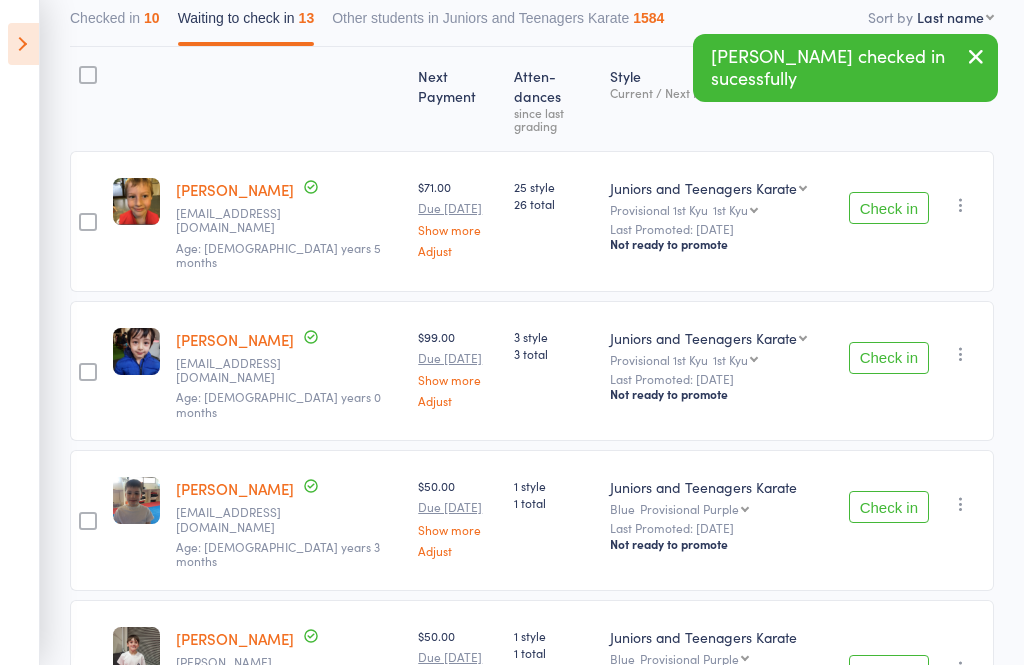 click on "Check in" at bounding box center [889, 358] 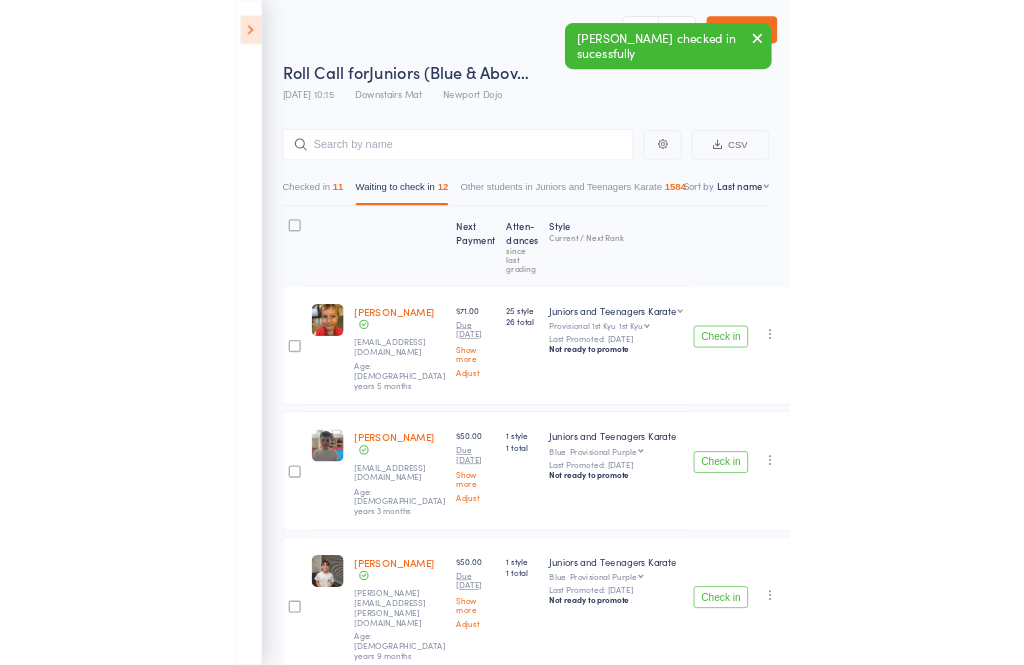 scroll, scrollTop: 257, scrollLeft: 0, axis: vertical 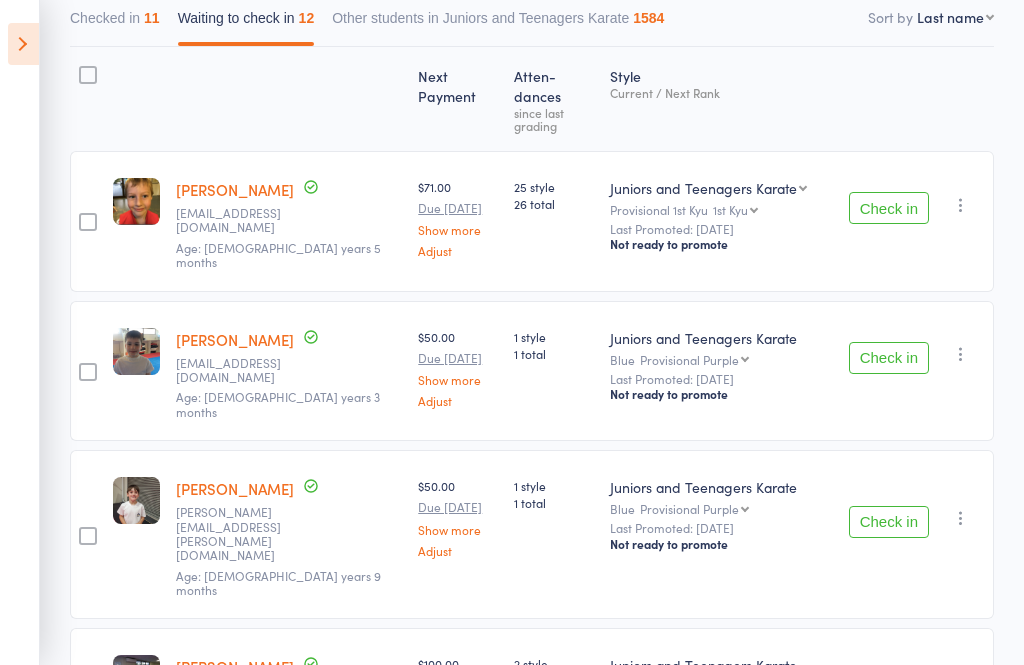 click on "Check in" at bounding box center [889, 358] 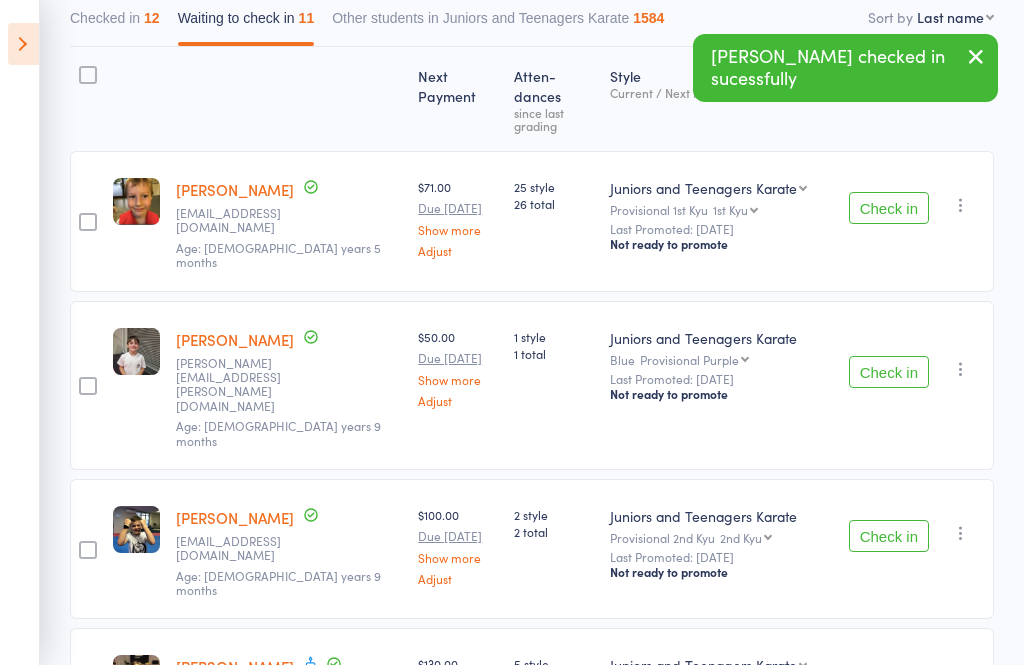 click on "Check in" at bounding box center [889, 372] 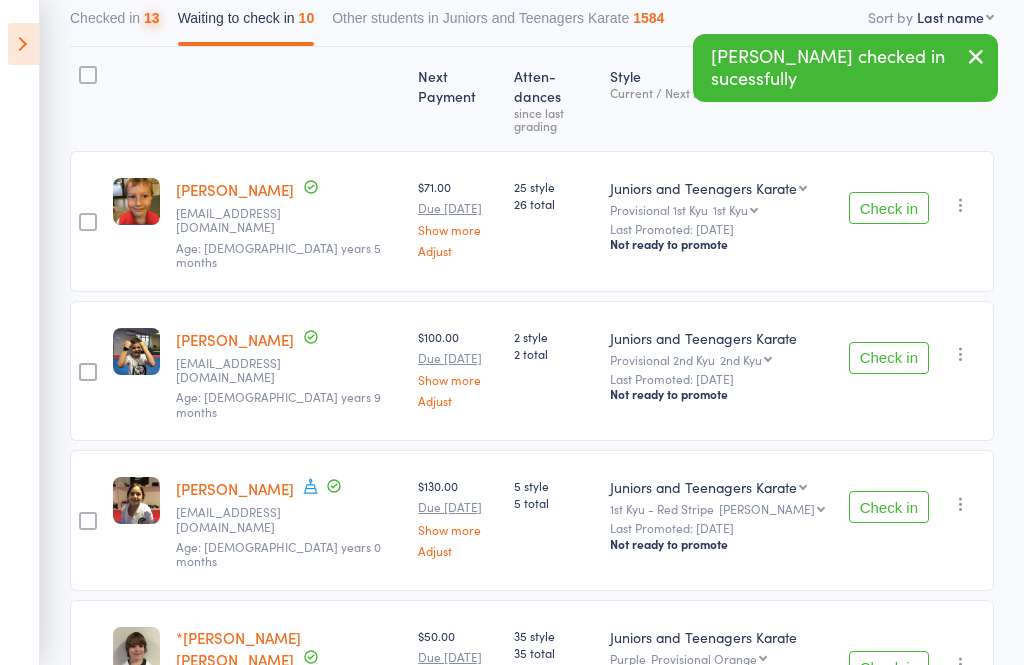click on "Check in" at bounding box center [889, 358] 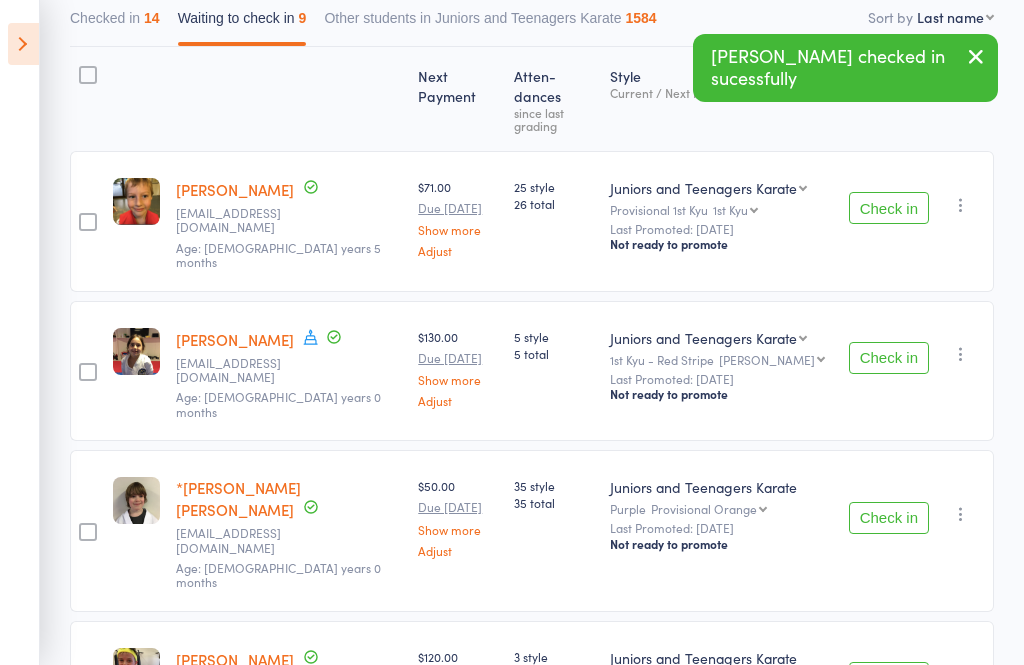 click on "Check in" at bounding box center (889, 358) 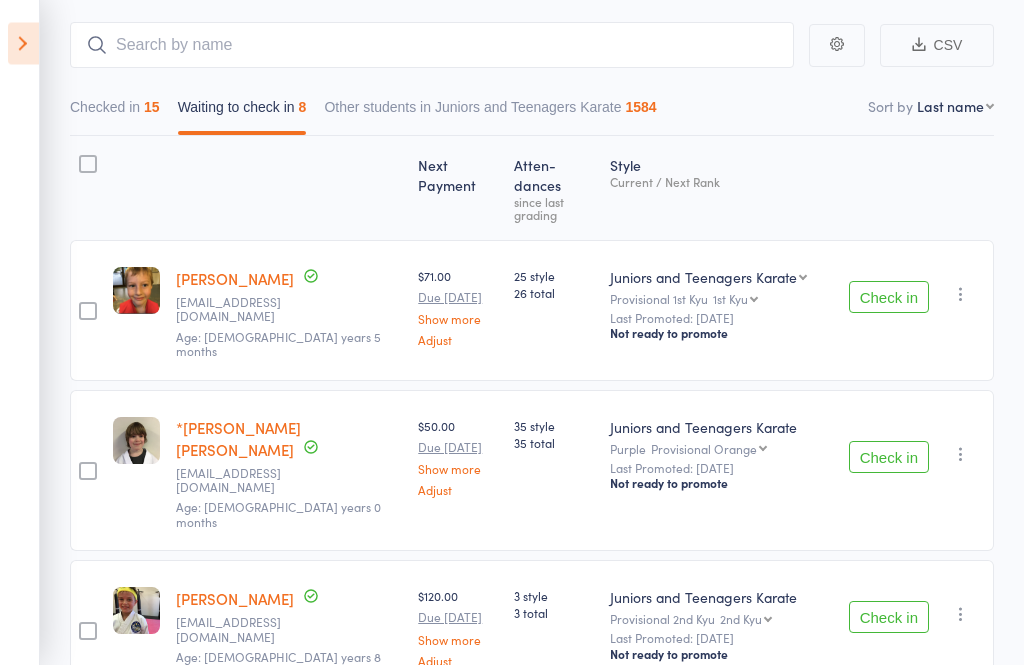 scroll, scrollTop: 173, scrollLeft: 0, axis: vertical 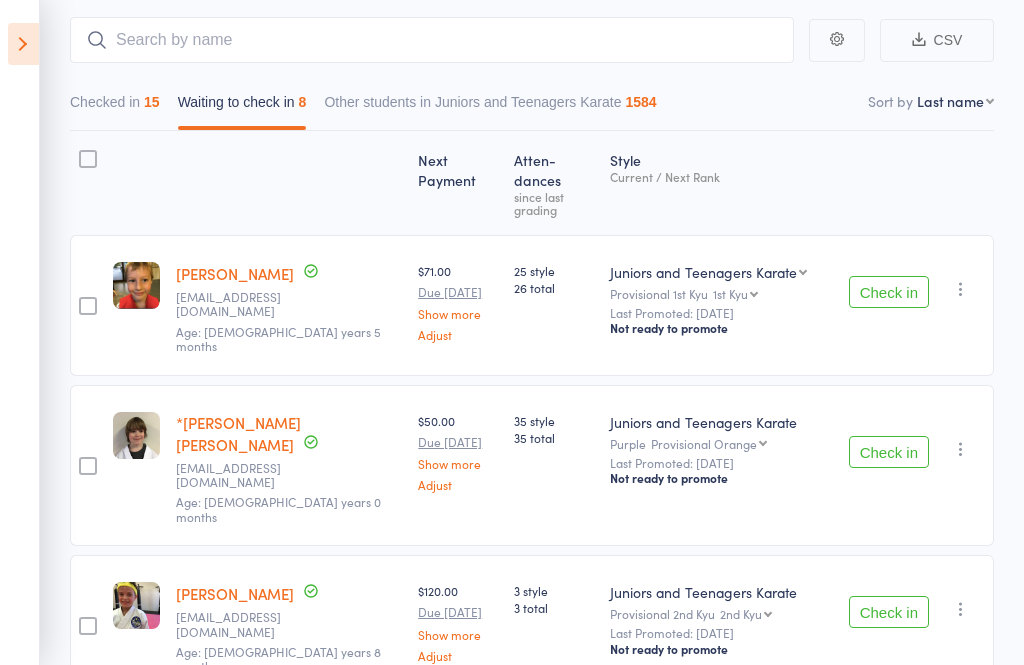click on "Check in" at bounding box center [889, 452] 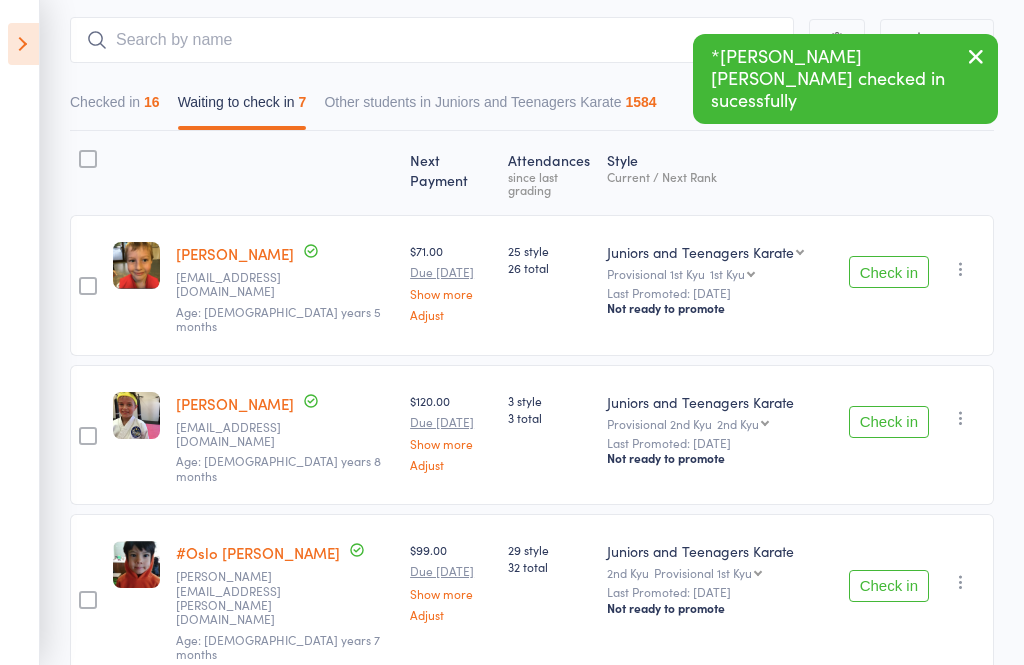 click on "Check in" at bounding box center (889, 422) 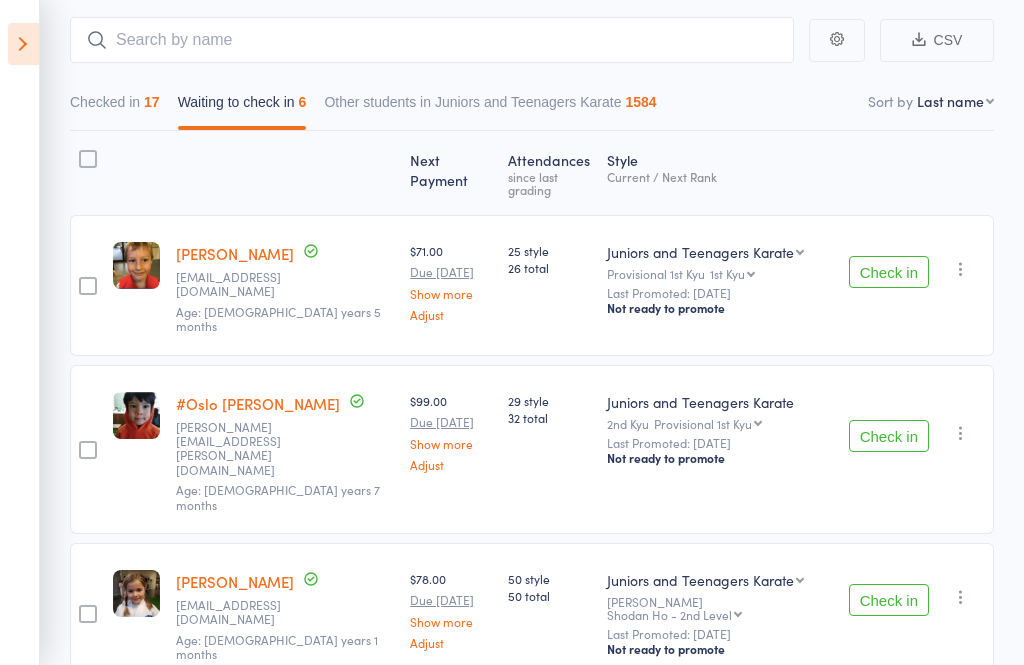 click on "Check in" at bounding box center (889, 436) 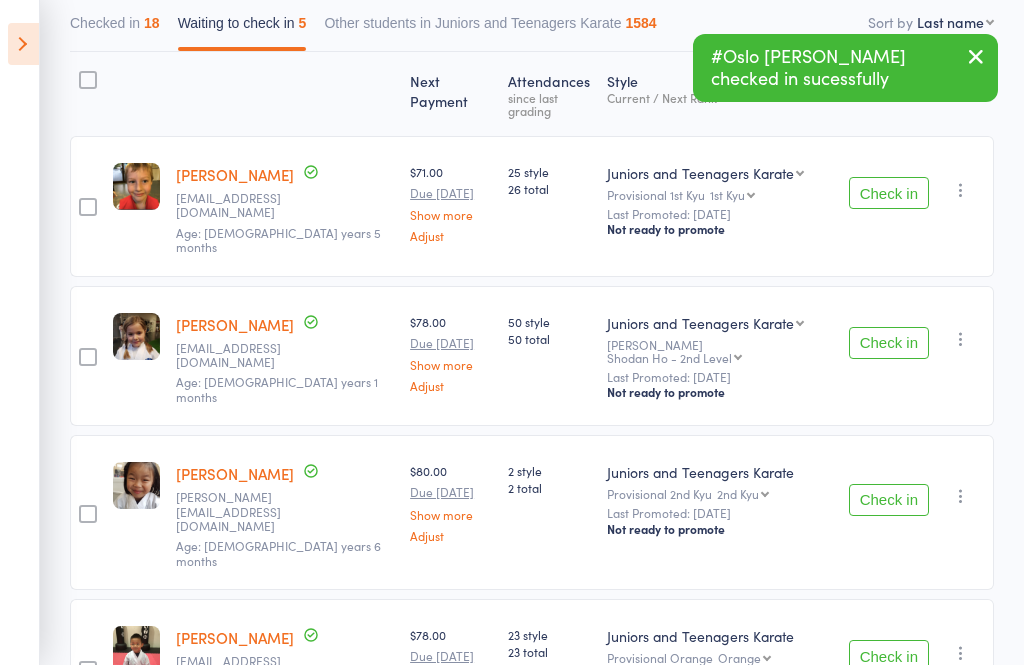 scroll, scrollTop: 255, scrollLeft: 0, axis: vertical 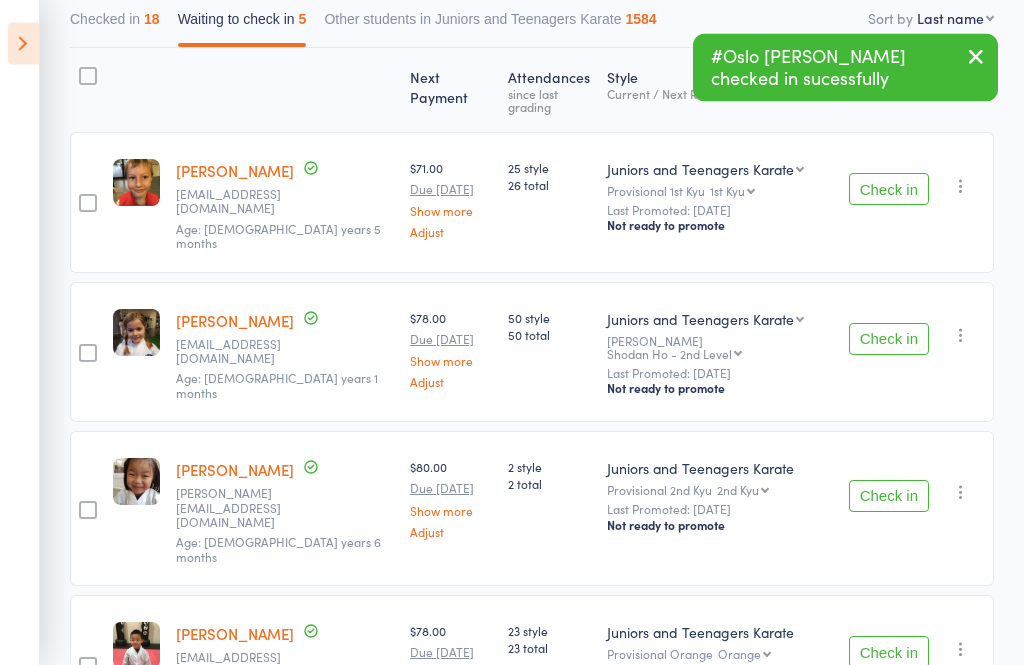click on "Check in" at bounding box center [889, 497] 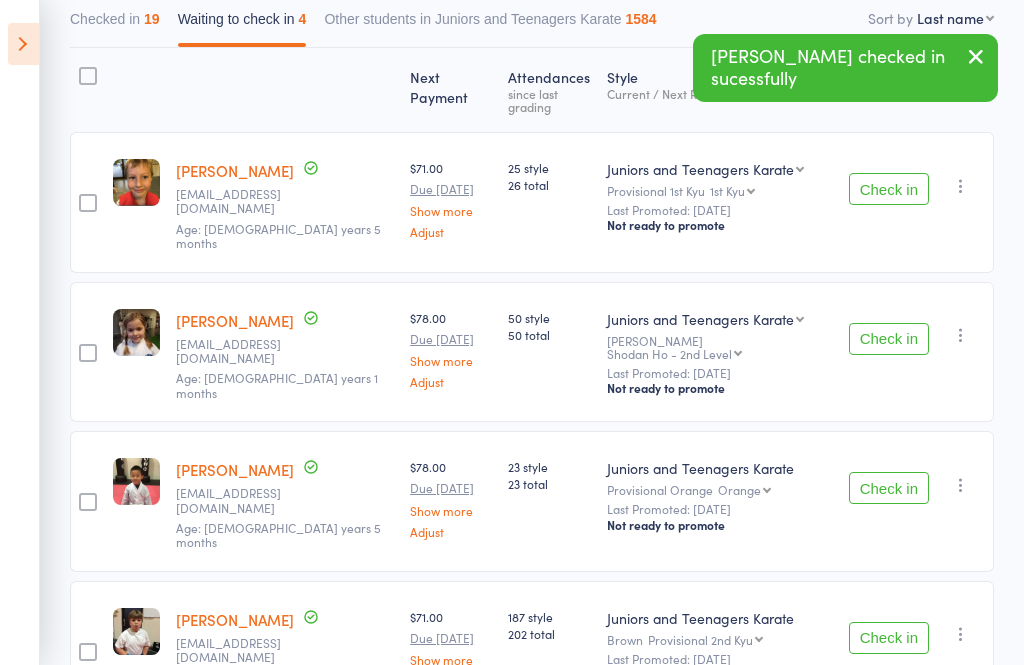 click on "Check in" at bounding box center [889, 488] 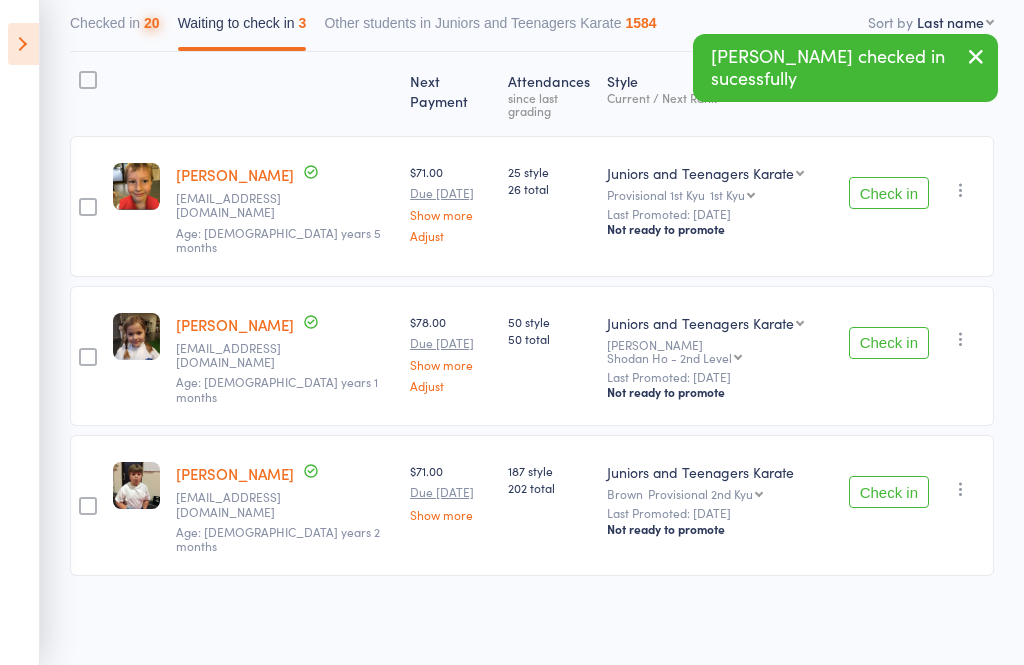 scroll, scrollTop: 137, scrollLeft: 0, axis: vertical 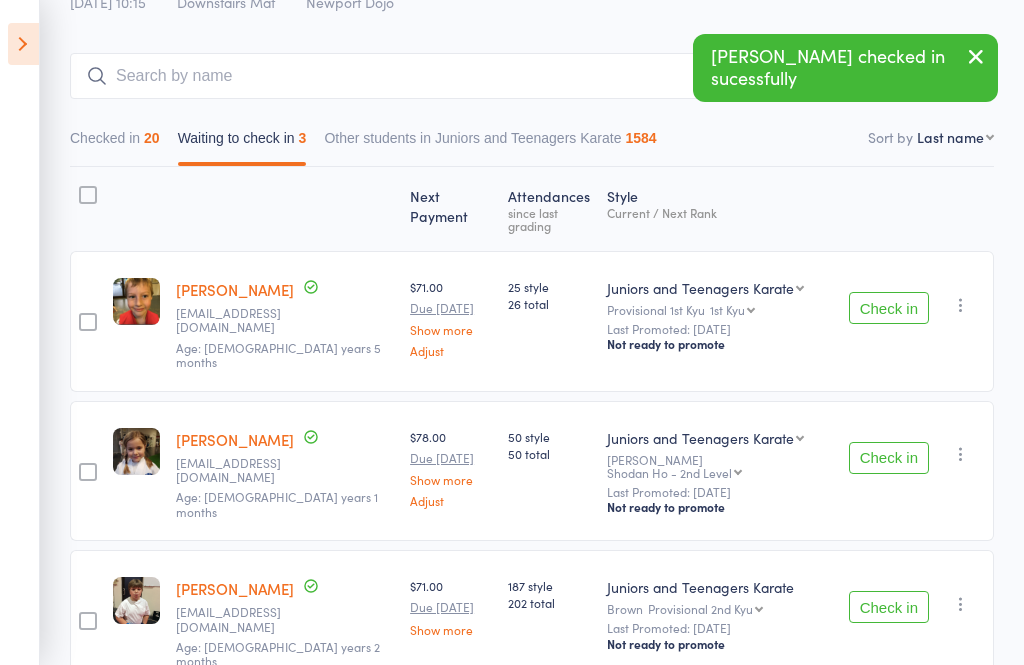 click on "Check in" at bounding box center [889, 607] 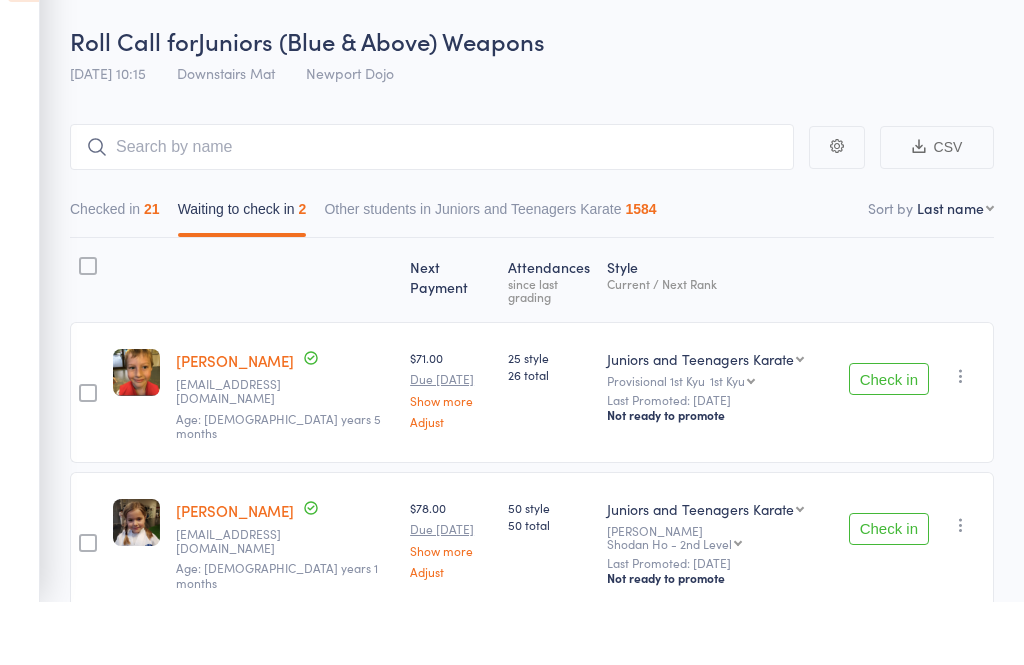 scroll, scrollTop: 67, scrollLeft: 0, axis: vertical 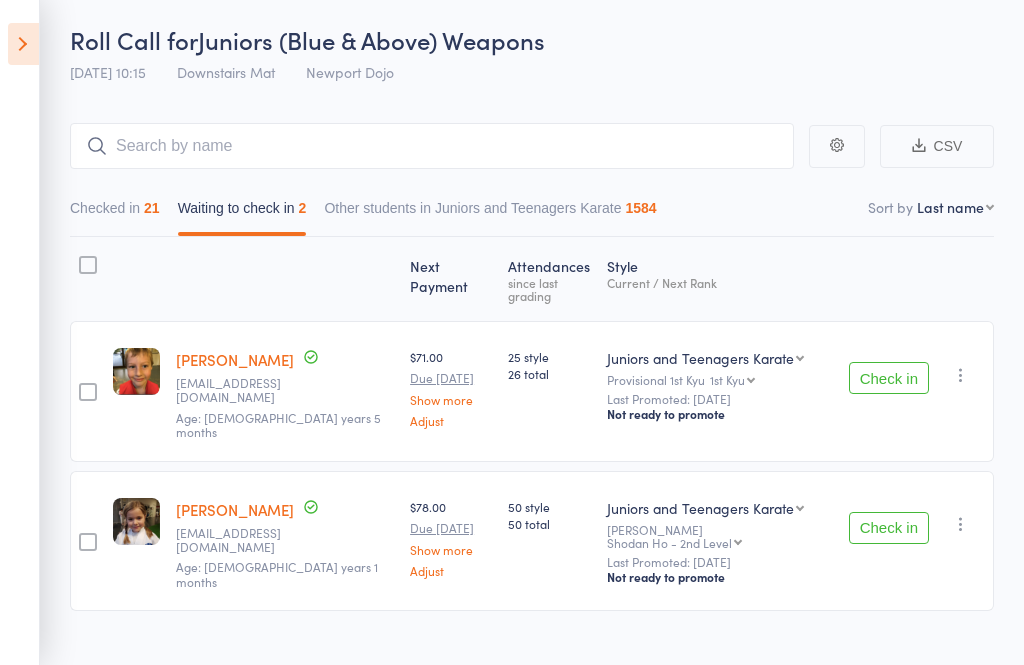click at bounding box center [961, 524] 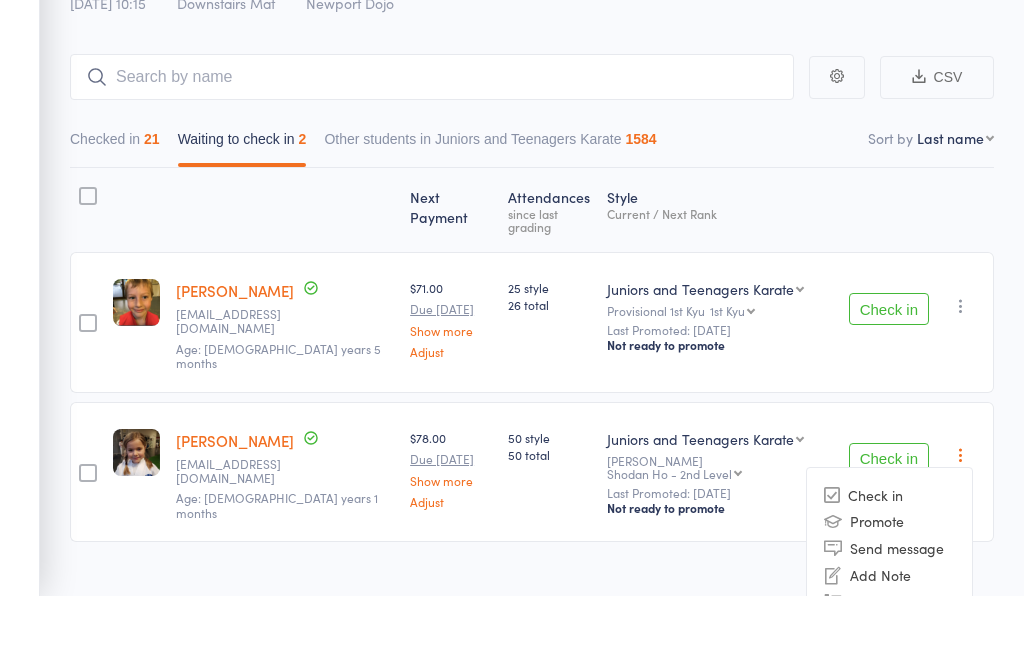 scroll, scrollTop: 90, scrollLeft: 0, axis: vertical 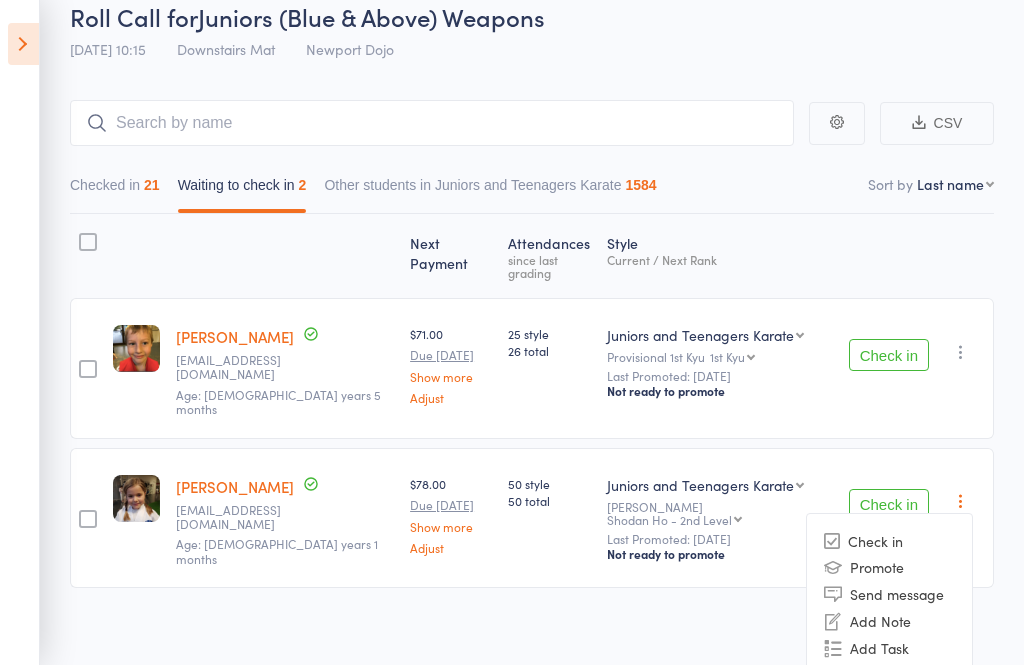 click on "Remove" at bounding box center (889, 701) 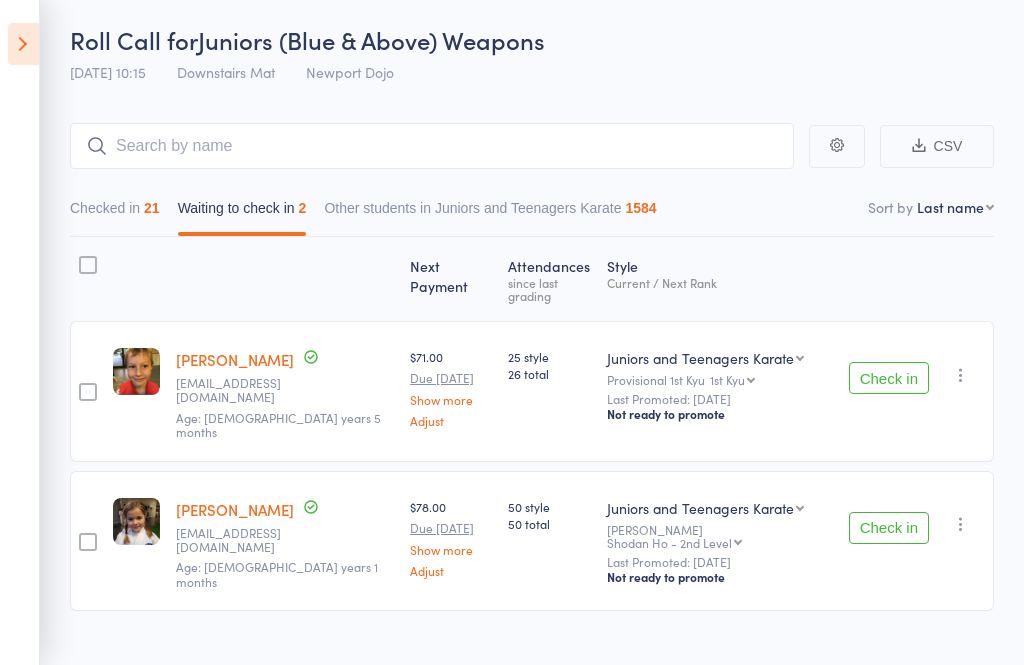 scroll, scrollTop: 14, scrollLeft: 0, axis: vertical 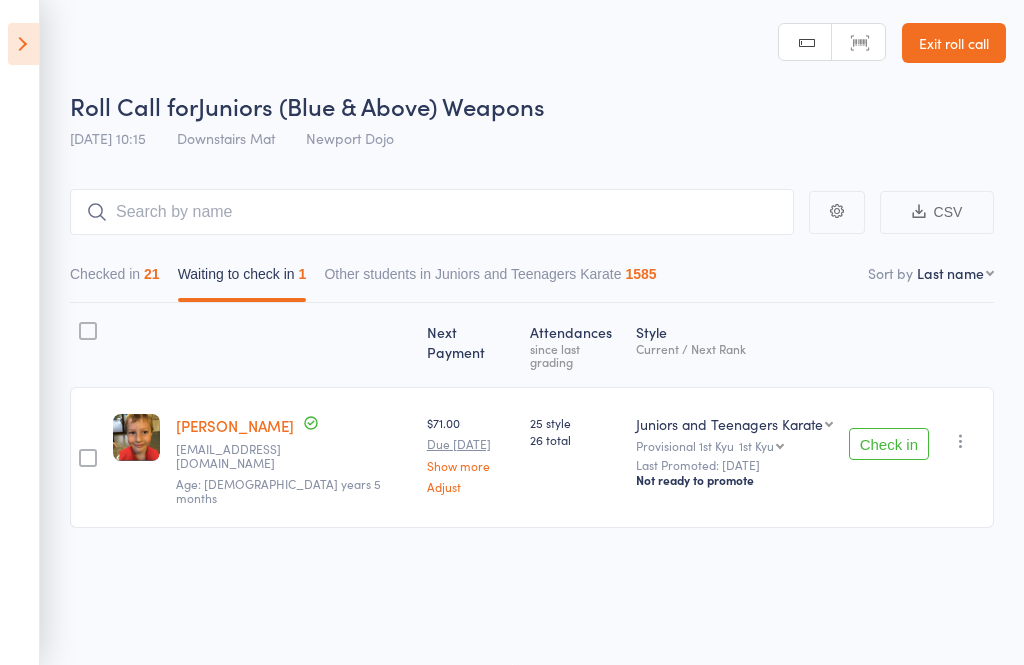 click at bounding box center [961, 441] 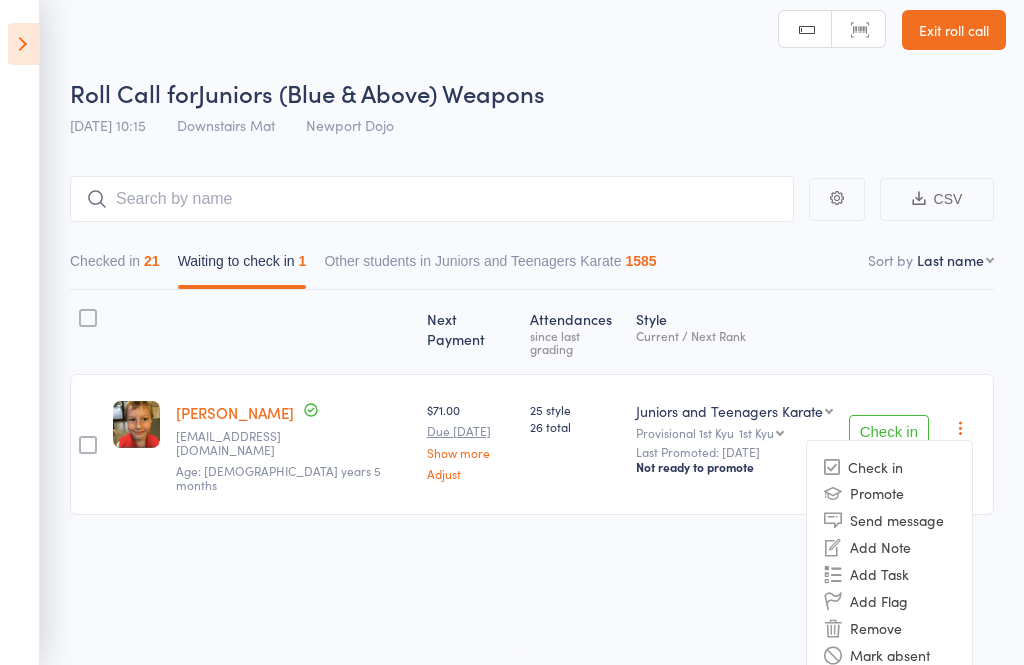 click on "Remove" at bounding box center [889, 628] 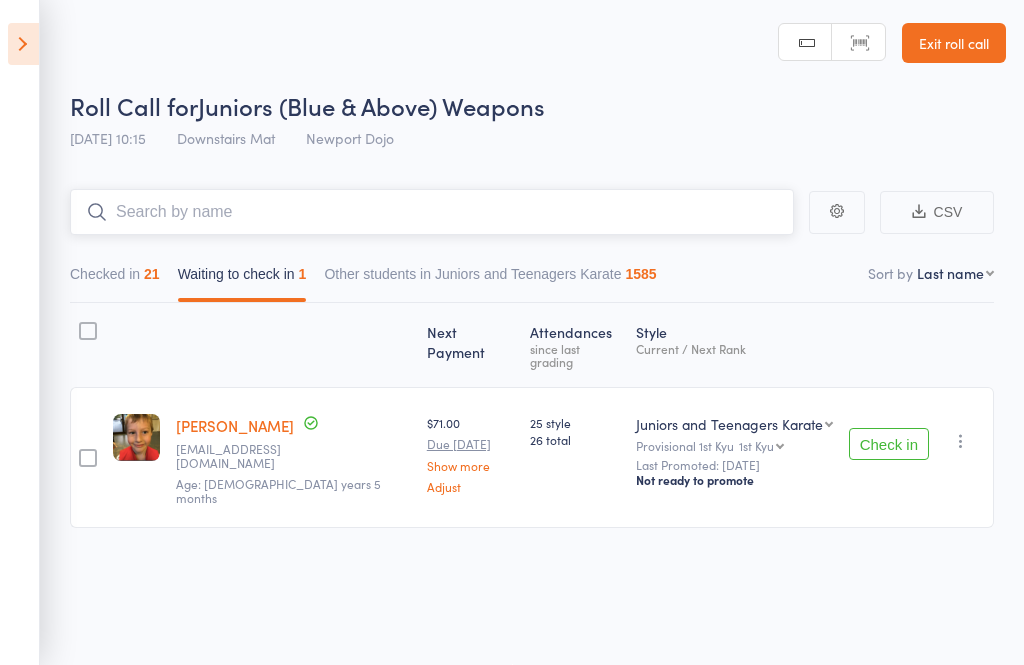 click at bounding box center (432, 212) 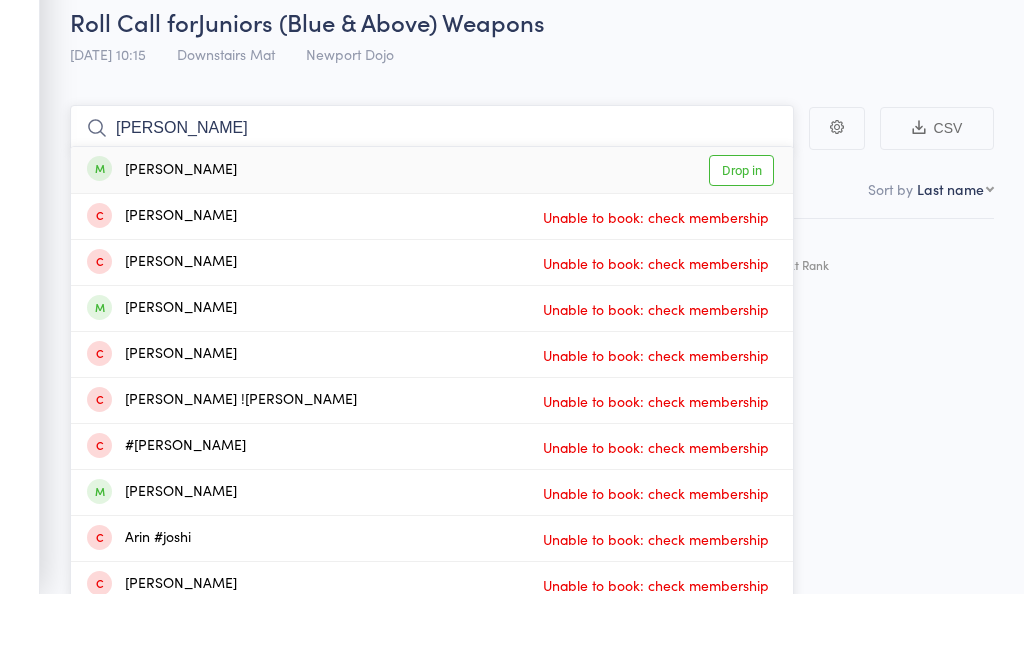 type on "Arigo" 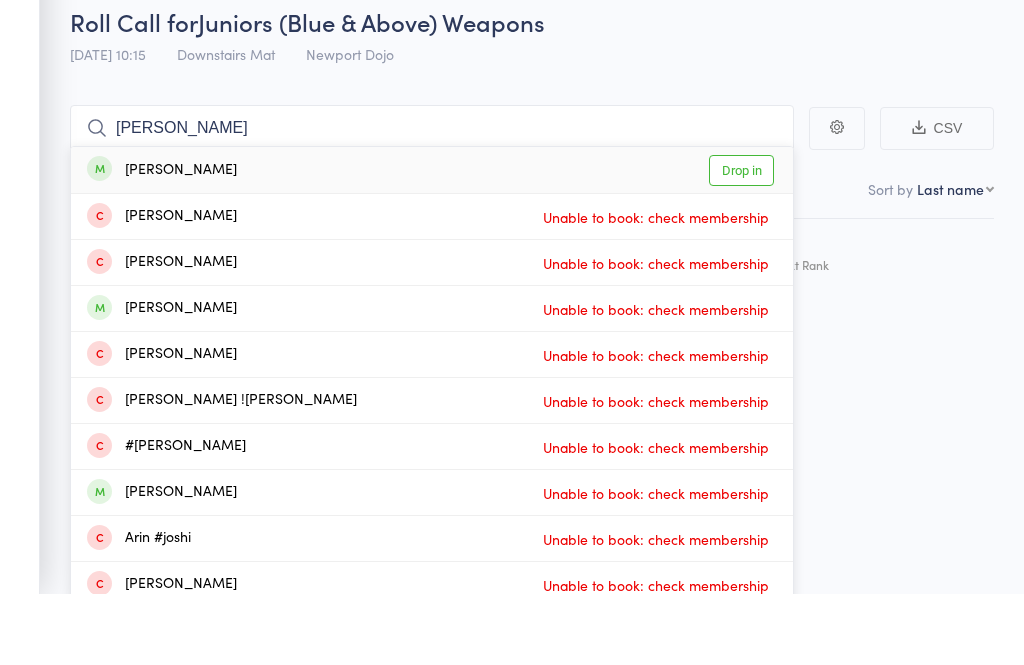 click on "Drop in" at bounding box center [741, 241] 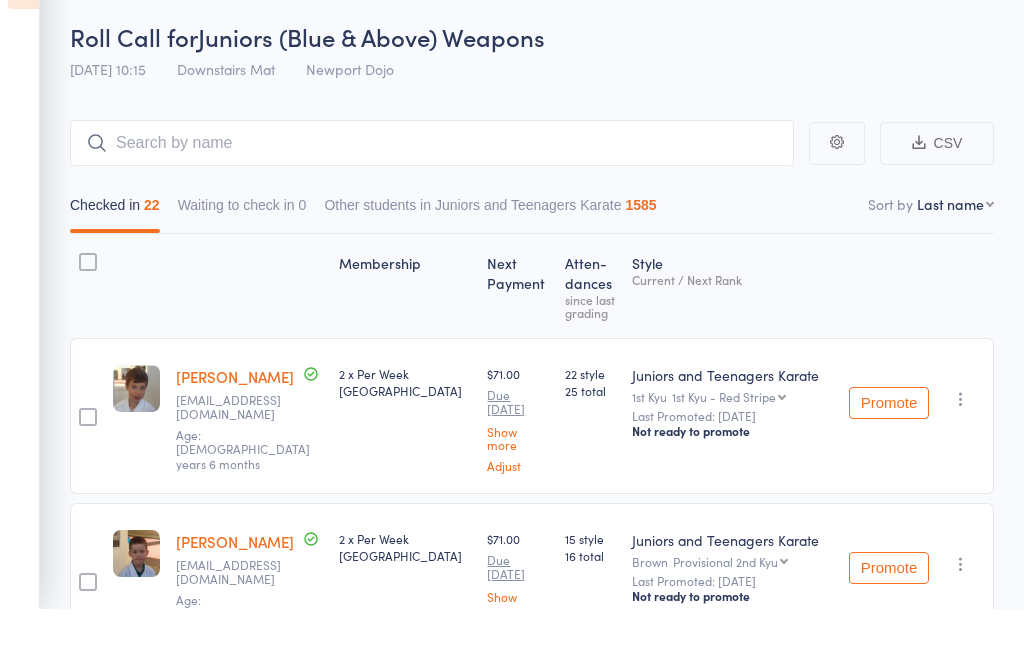 scroll, scrollTop: 70, scrollLeft: 0, axis: vertical 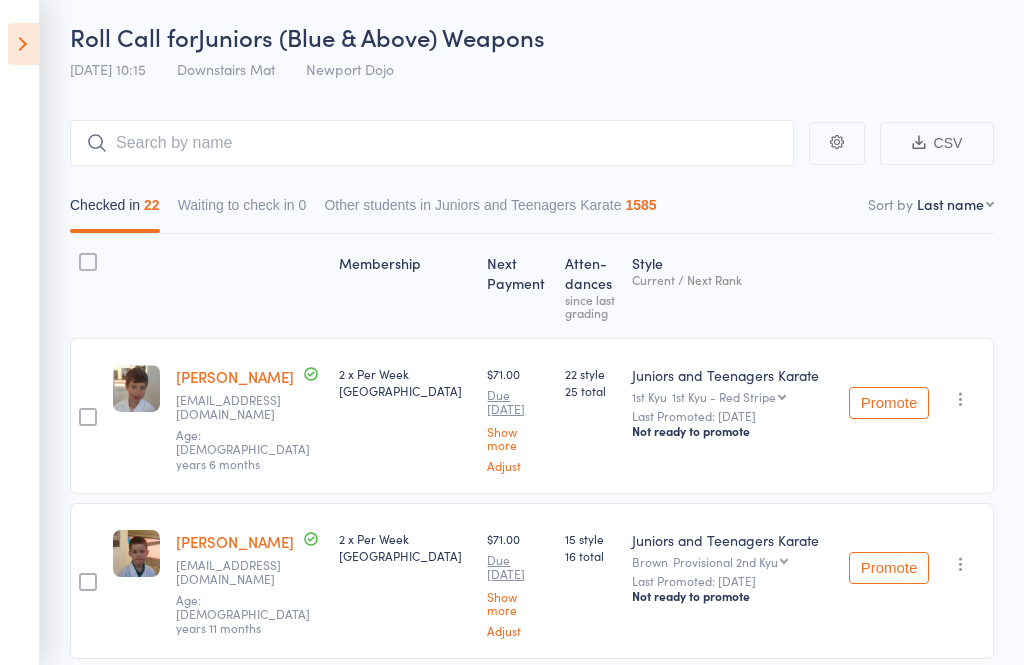 click at bounding box center (23, 44) 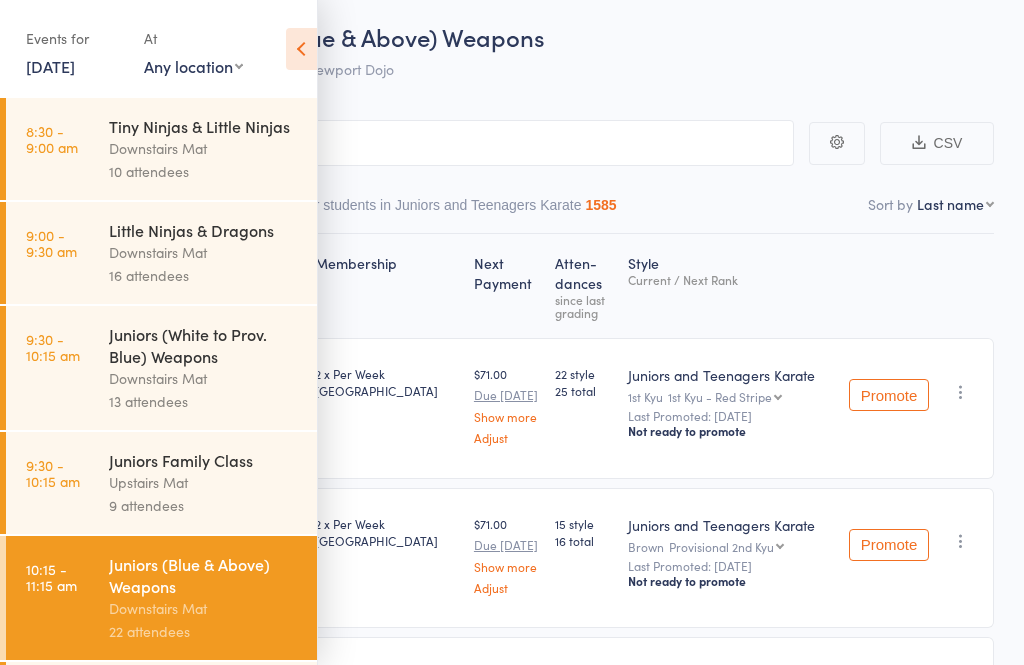 click at bounding box center [301, 49] 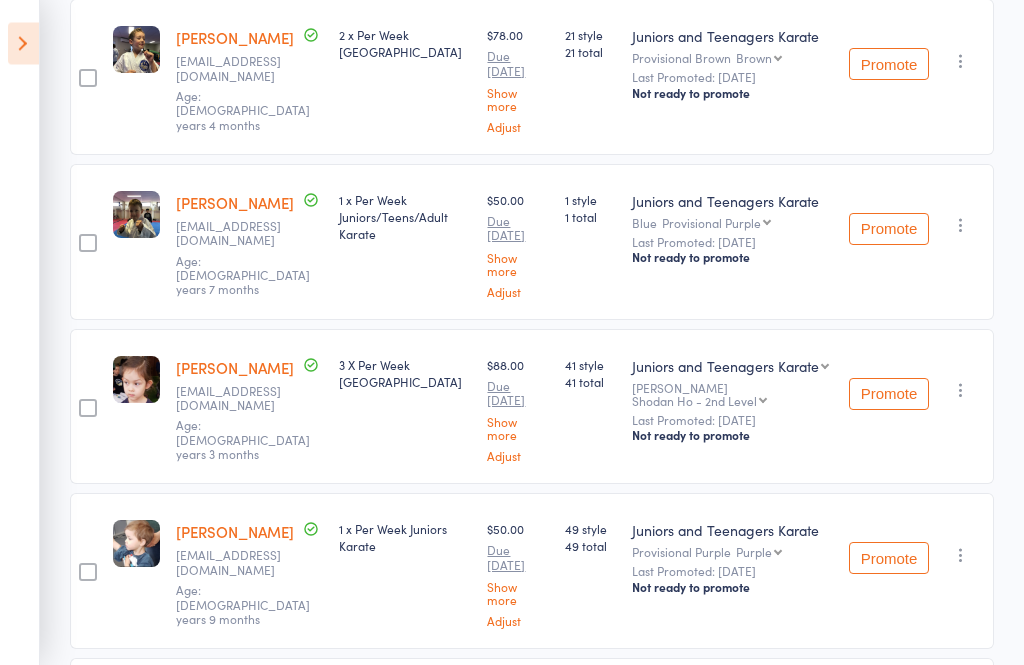 scroll, scrollTop: 1069, scrollLeft: 0, axis: vertical 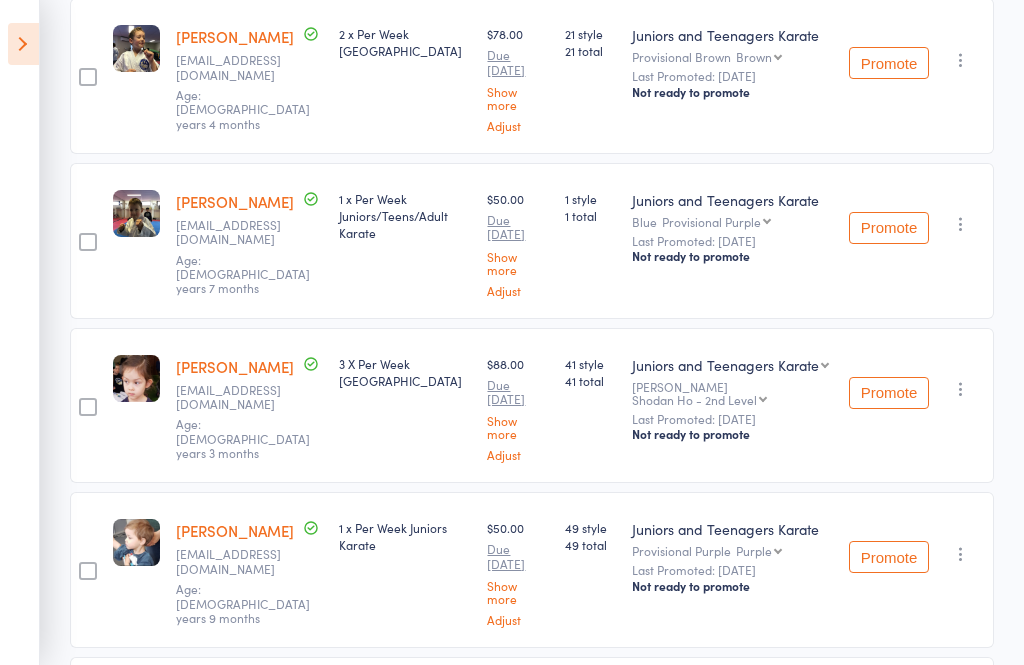 click at bounding box center (23, 44) 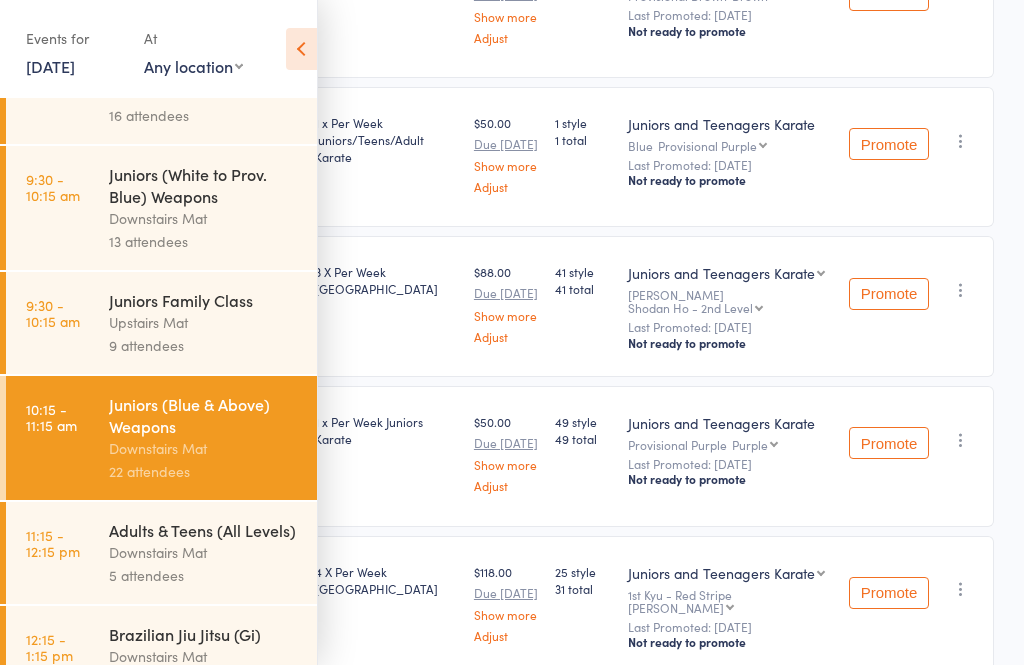 scroll, scrollTop: 159, scrollLeft: 0, axis: vertical 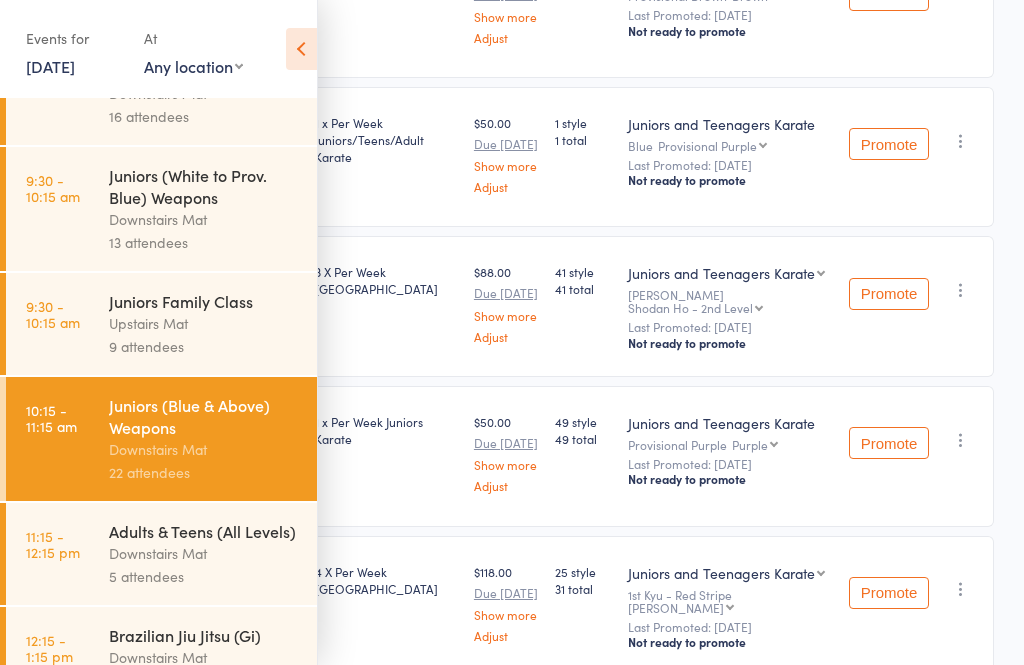 click on "Adults & Teens (All Levels)" at bounding box center (204, 531) 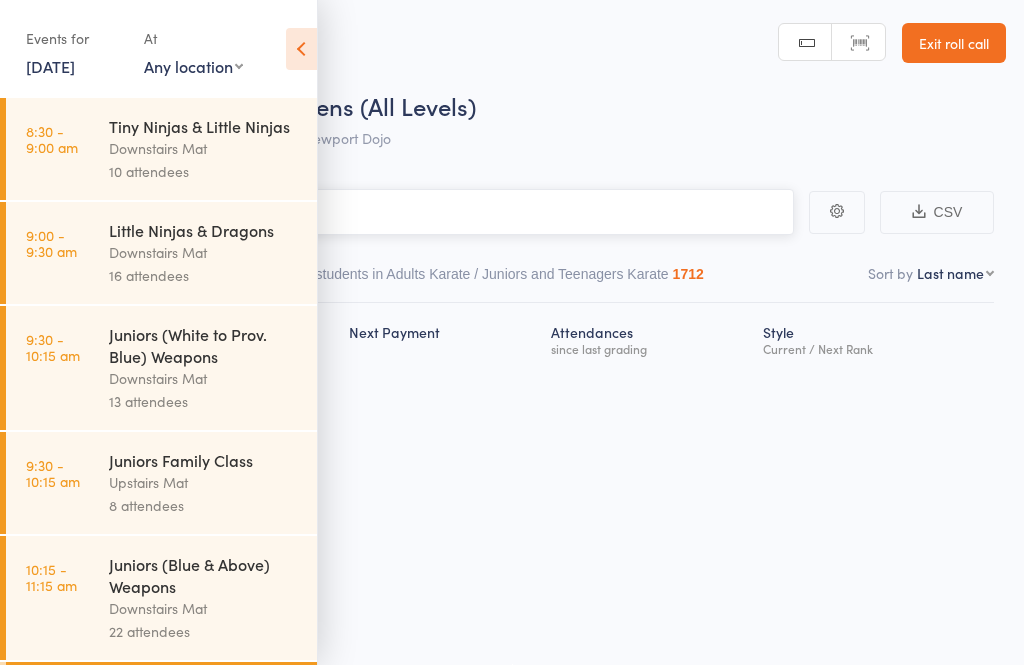 scroll, scrollTop: 14, scrollLeft: 0, axis: vertical 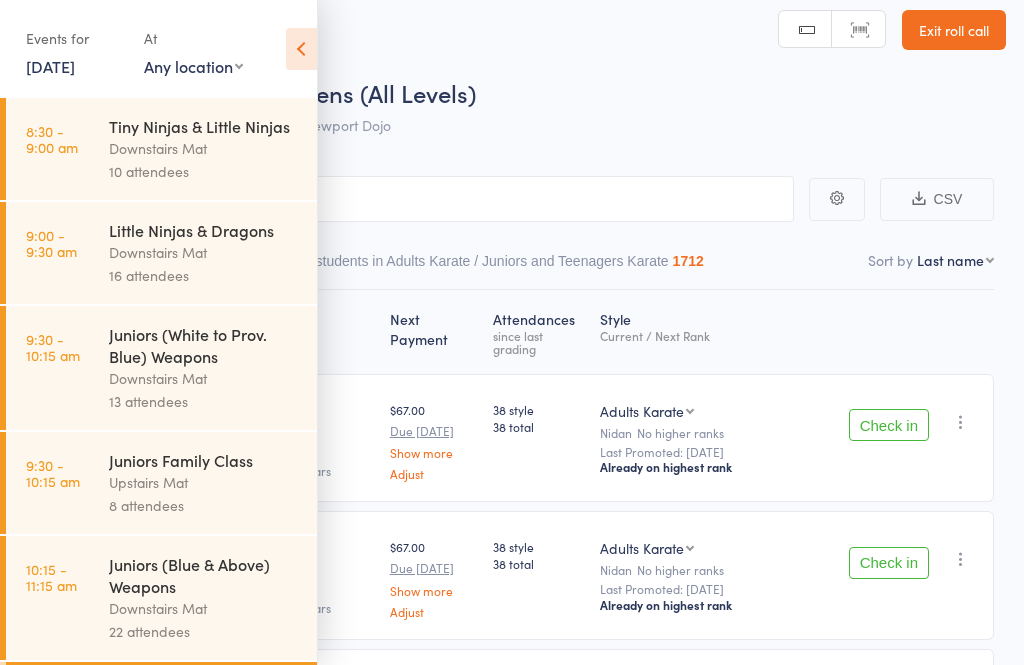 click at bounding box center (301, 49) 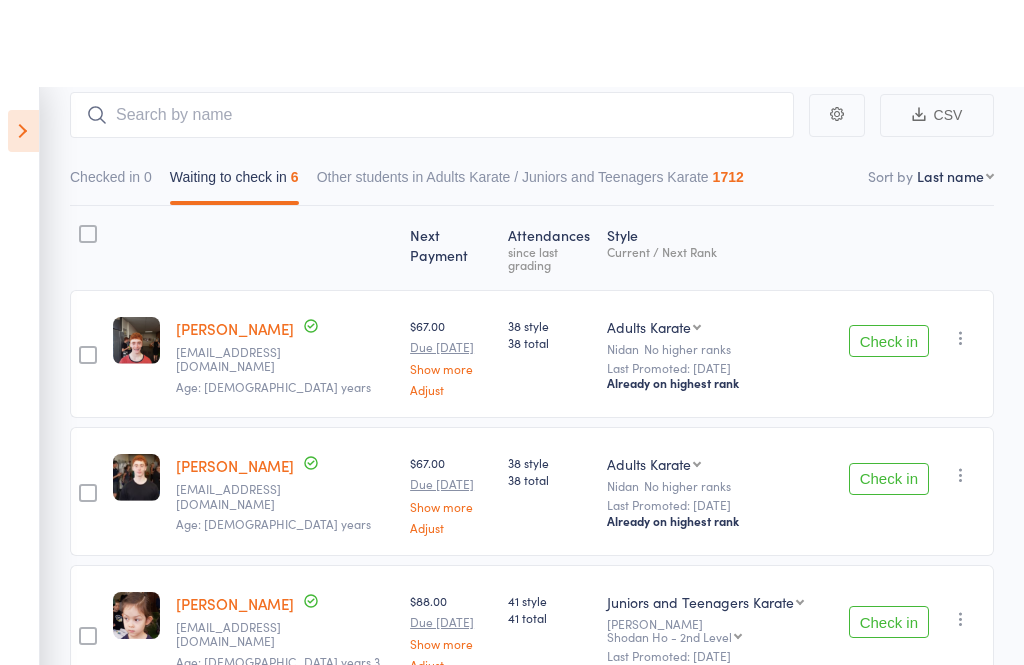 scroll, scrollTop: 0, scrollLeft: 0, axis: both 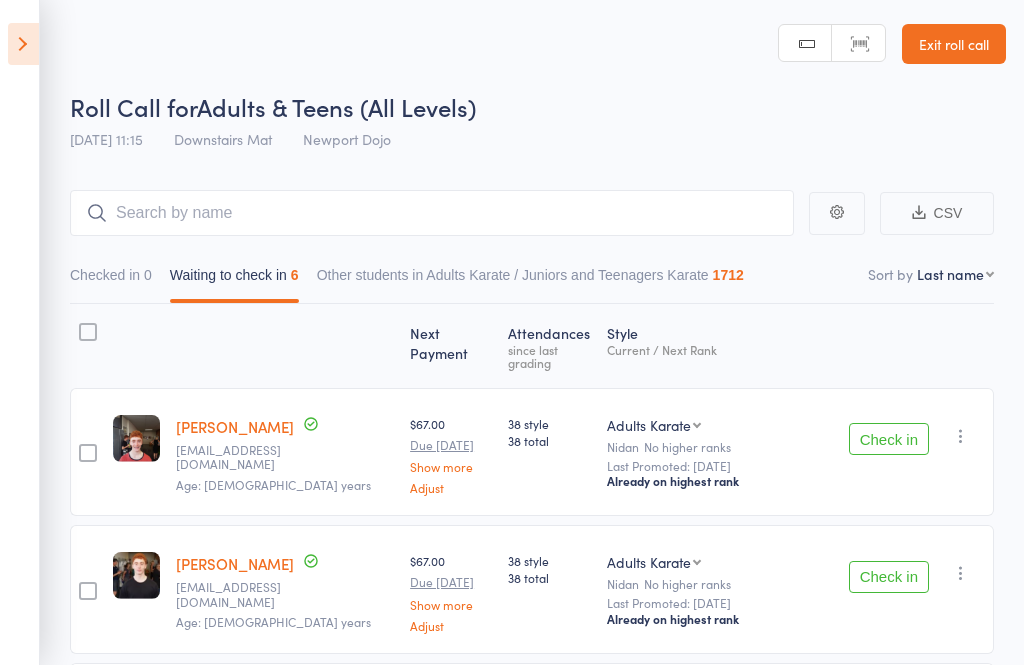 click at bounding box center [23, 44] 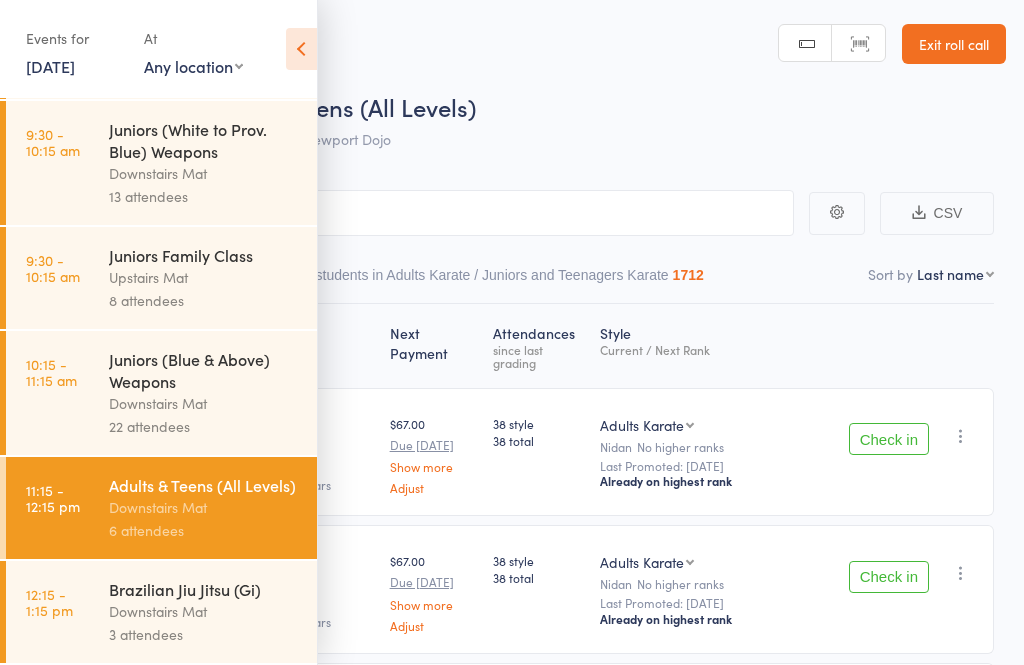 scroll, scrollTop: 223, scrollLeft: 0, axis: vertical 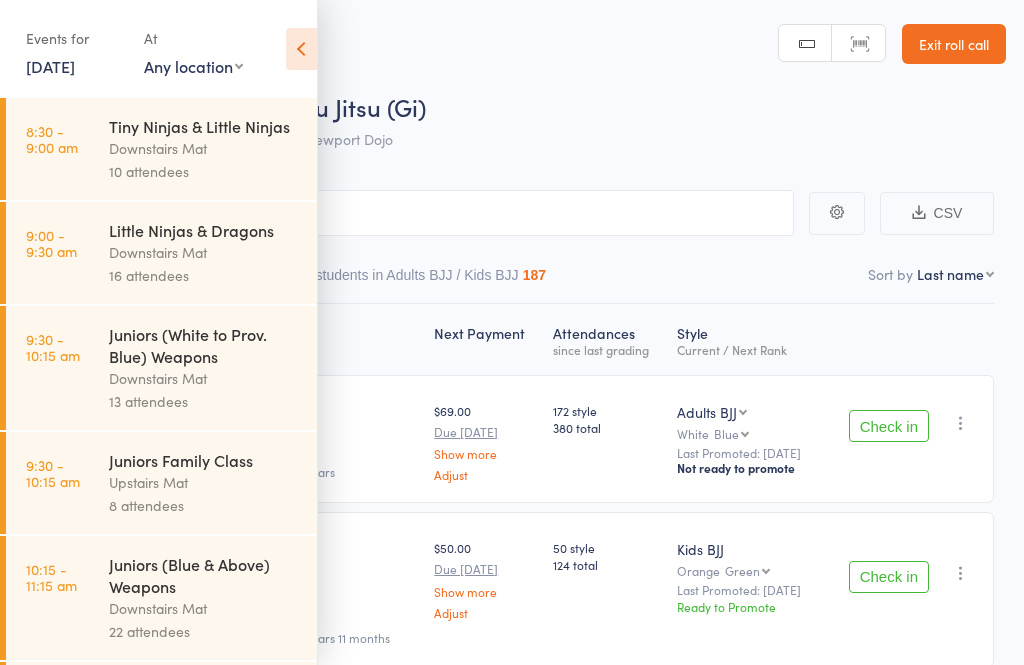 click at bounding box center [301, 49] 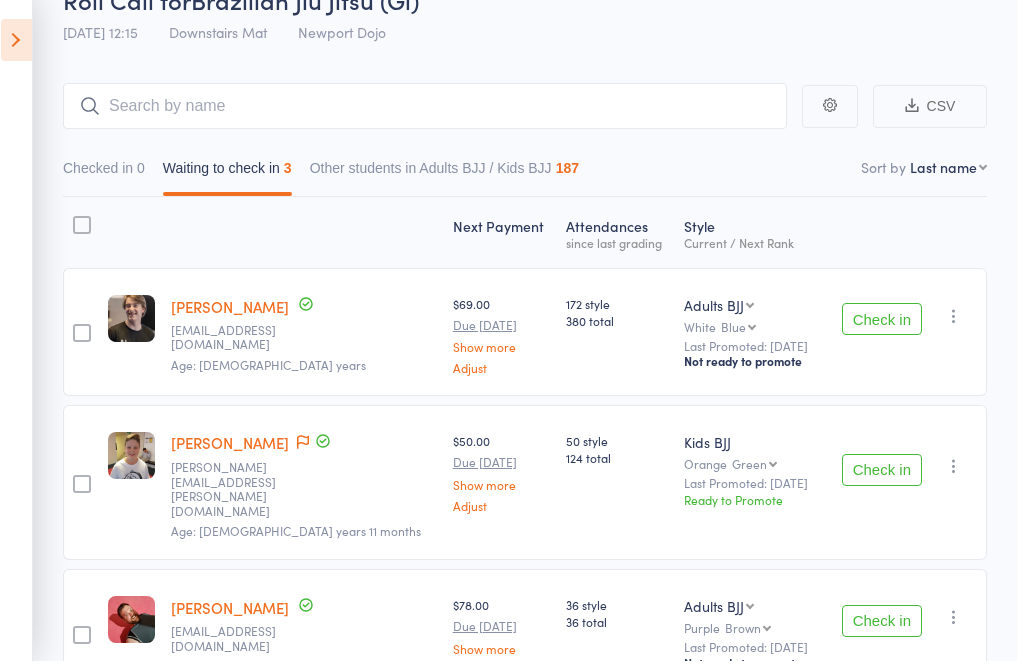 scroll, scrollTop: 139, scrollLeft: 0, axis: vertical 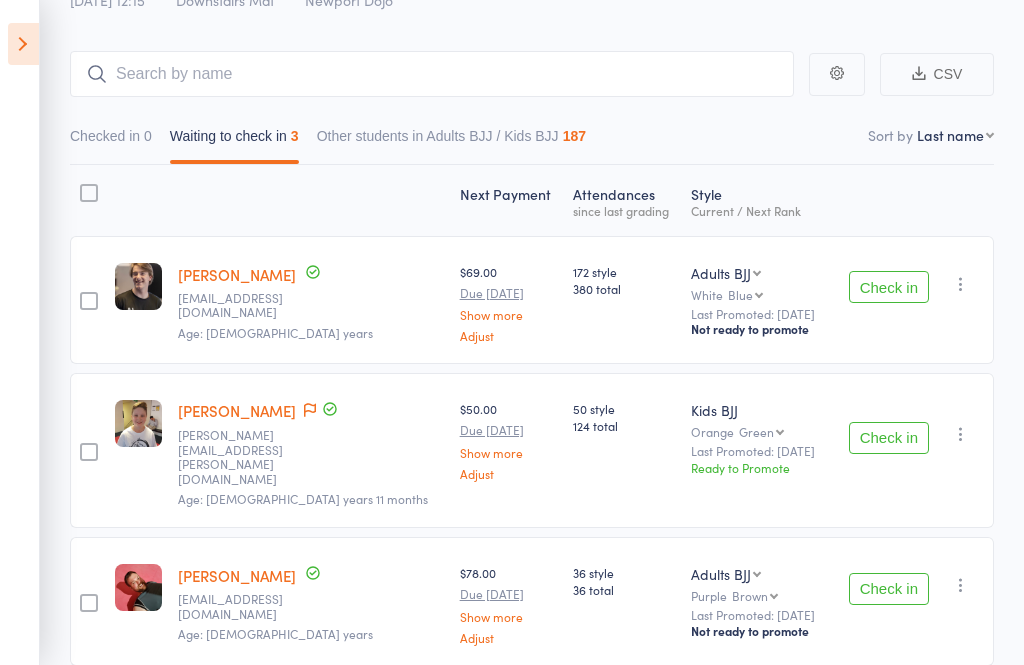 click on "[PERSON_NAME]" at bounding box center (237, 410) 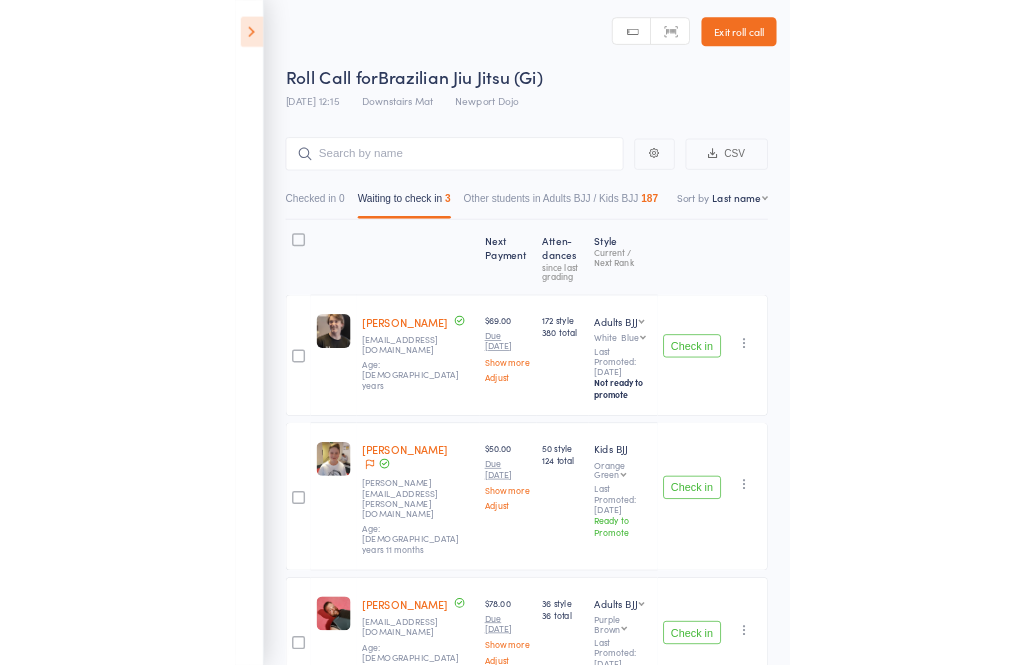 scroll, scrollTop: 117, scrollLeft: 0, axis: vertical 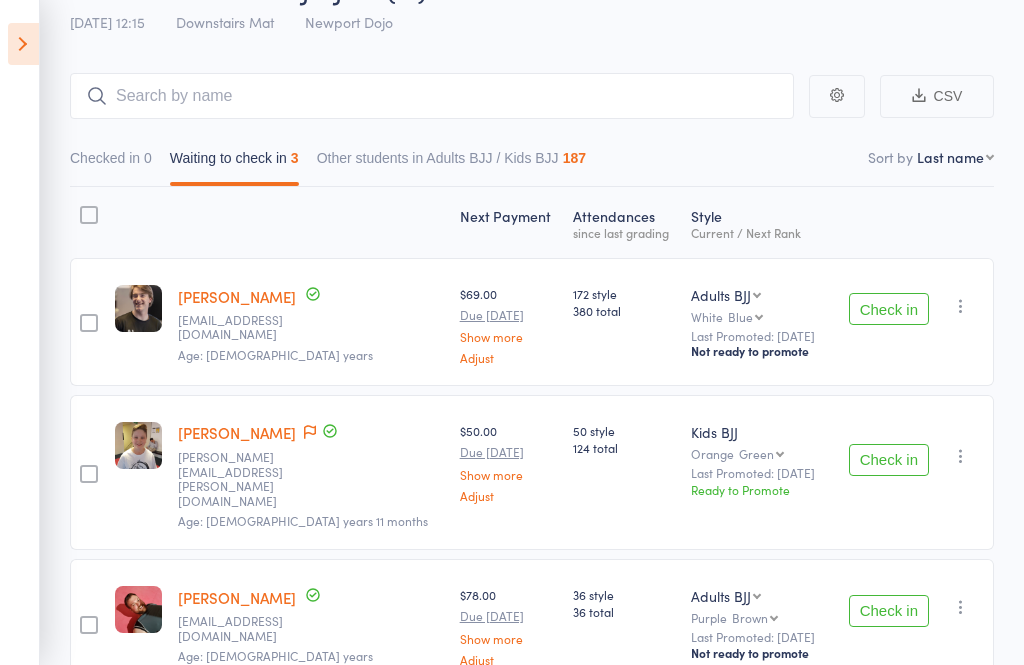 click on "Events for 12 Jul, 2025 12 Jul, 2025
July 2025
Sun Mon Tue Wed Thu Fri Sat
27
29
30
01
02
03
04
05
28
06
07
08
09
10
11
12
29
13
14
15
16
17
18
19
30
20
21
22
23
24
25
26
31
27
28
29
30
31
01
02" at bounding box center [20, 332] 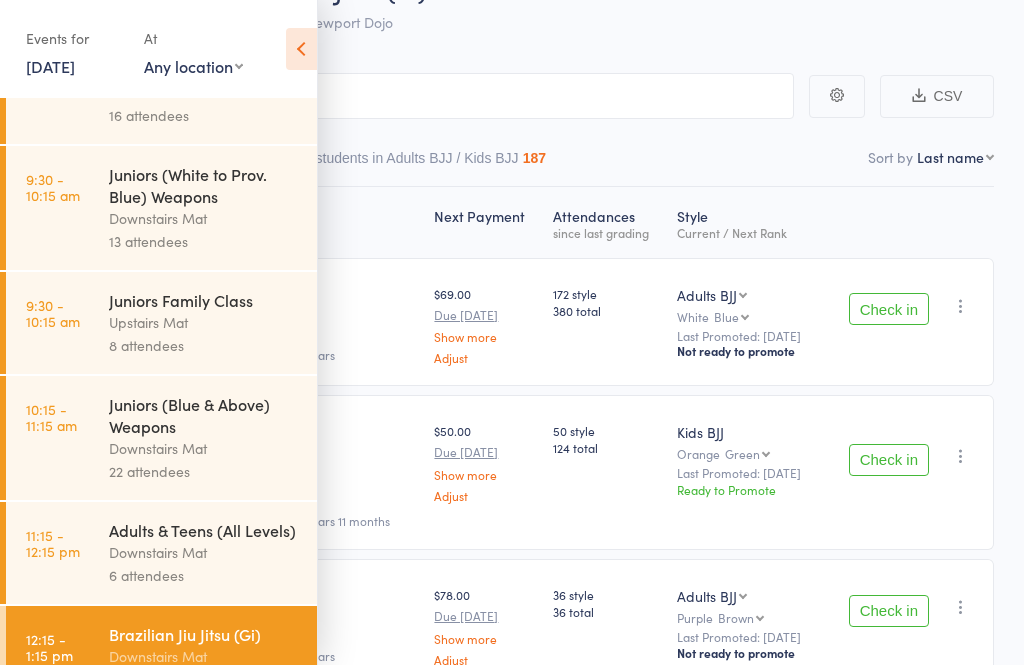 scroll, scrollTop: 159, scrollLeft: 0, axis: vertical 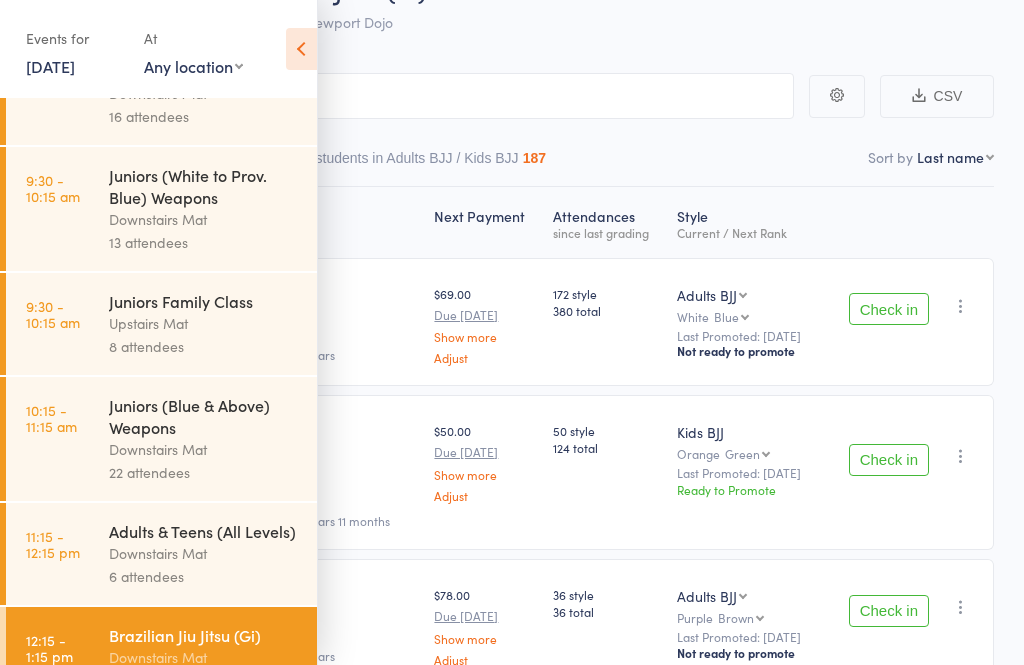 click on "Downstairs Mat" at bounding box center (204, 553) 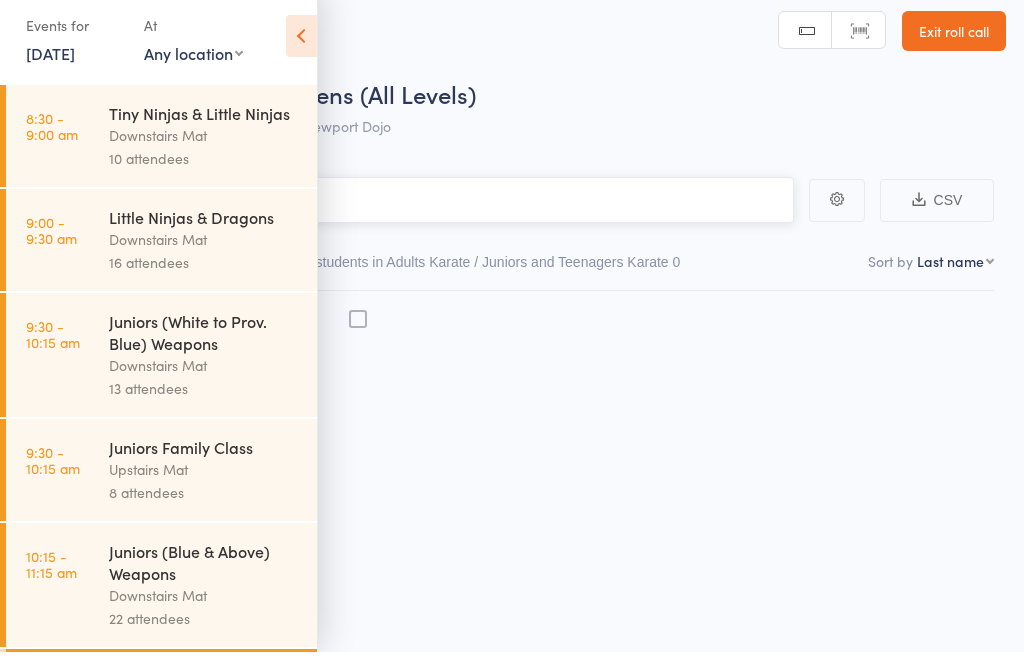 scroll, scrollTop: 14, scrollLeft: 0, axis: vertical 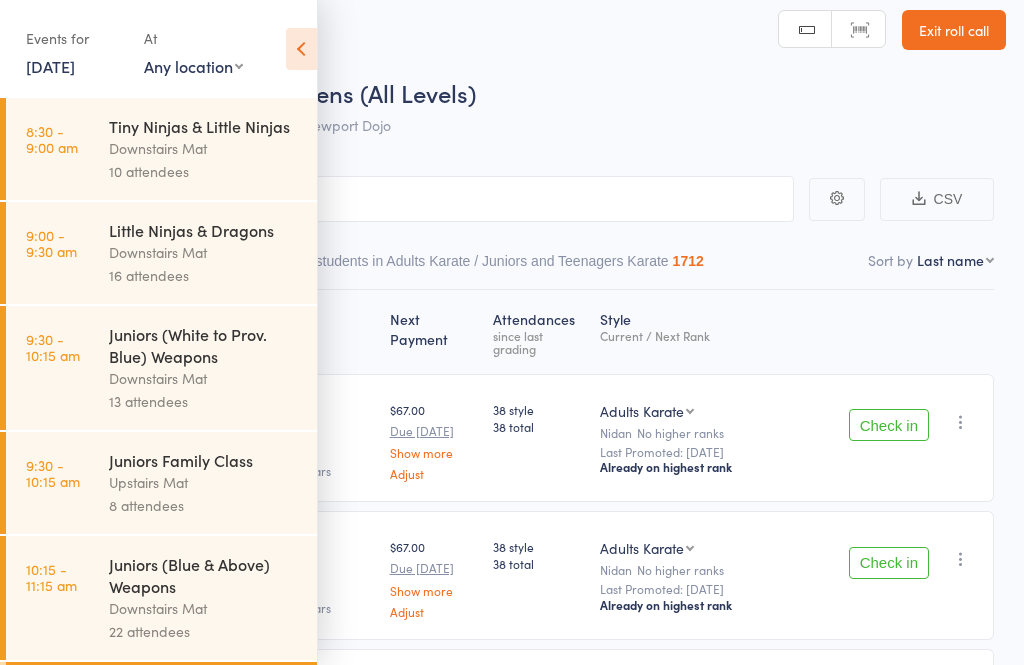 click at bounding box center (301, 49) 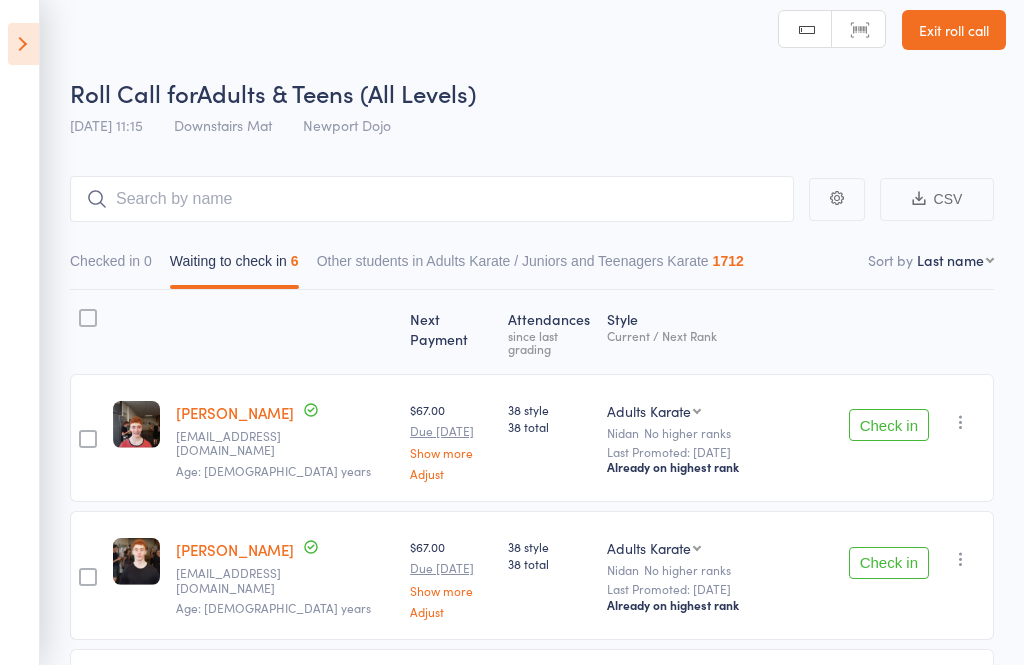 click on "Check in" at bounding box center [889, 425] 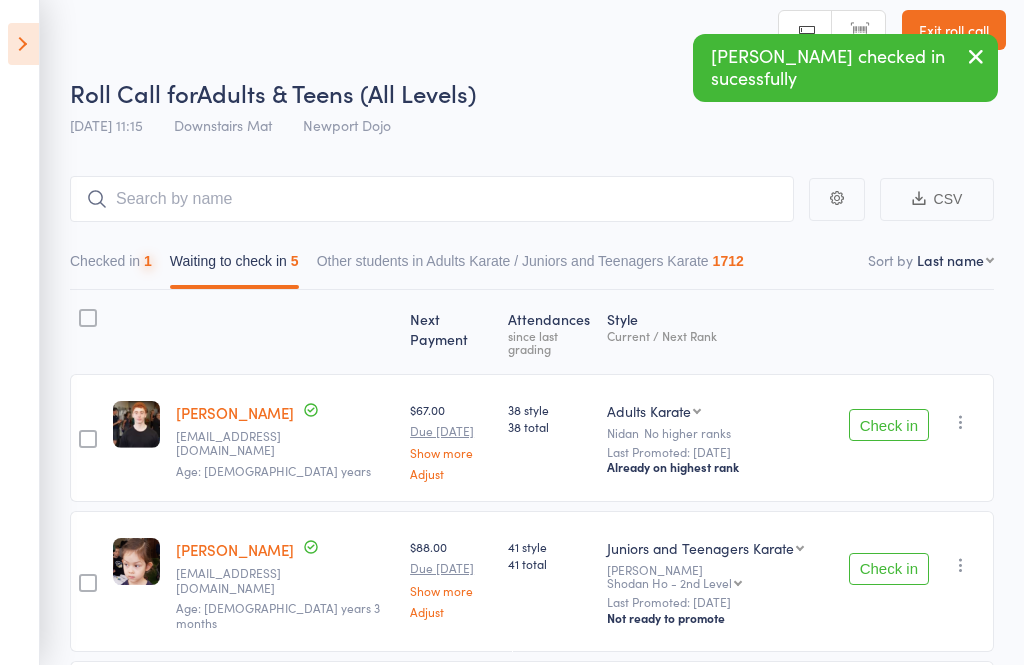 click on "Check in" at bounding box center [889, 425] 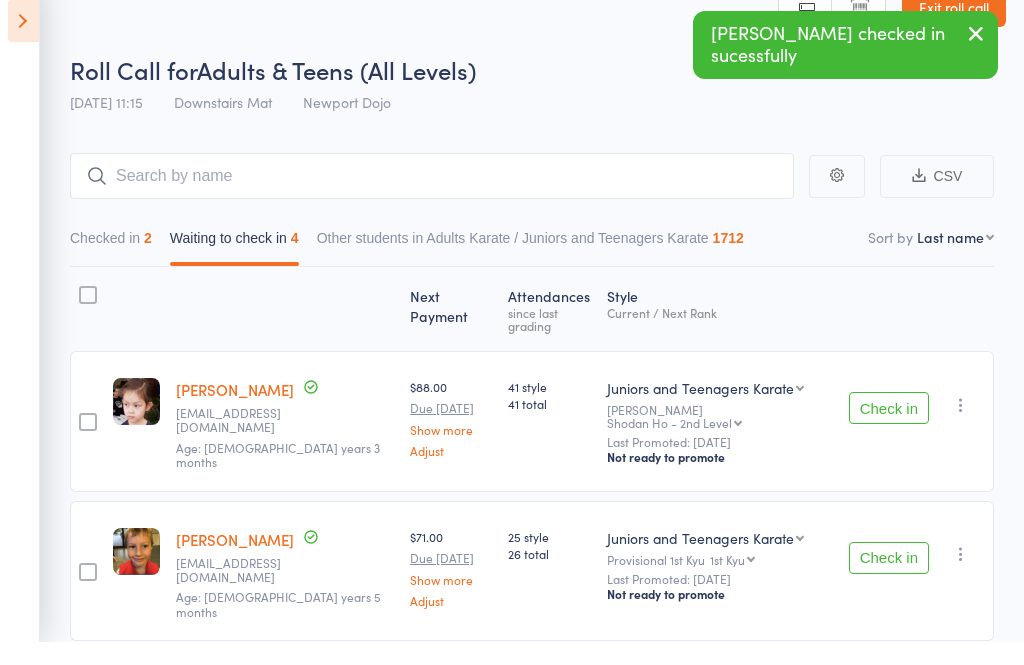 scroll, scrollTop: 37, scrollLeft: 0, axis: vertical 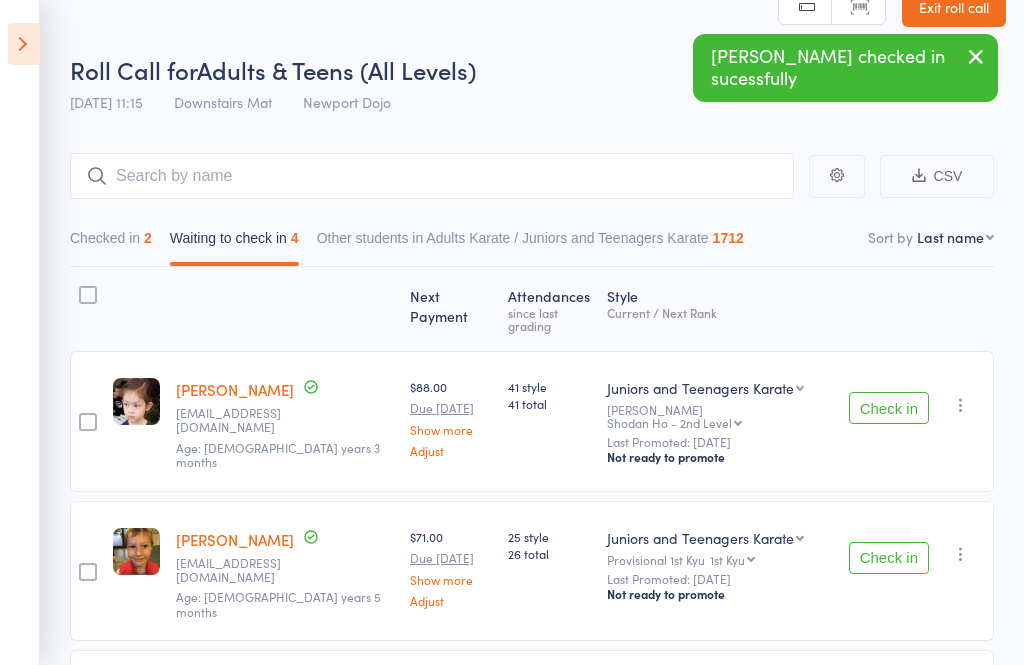 click on "Check in" at bounding box center (889, 558) 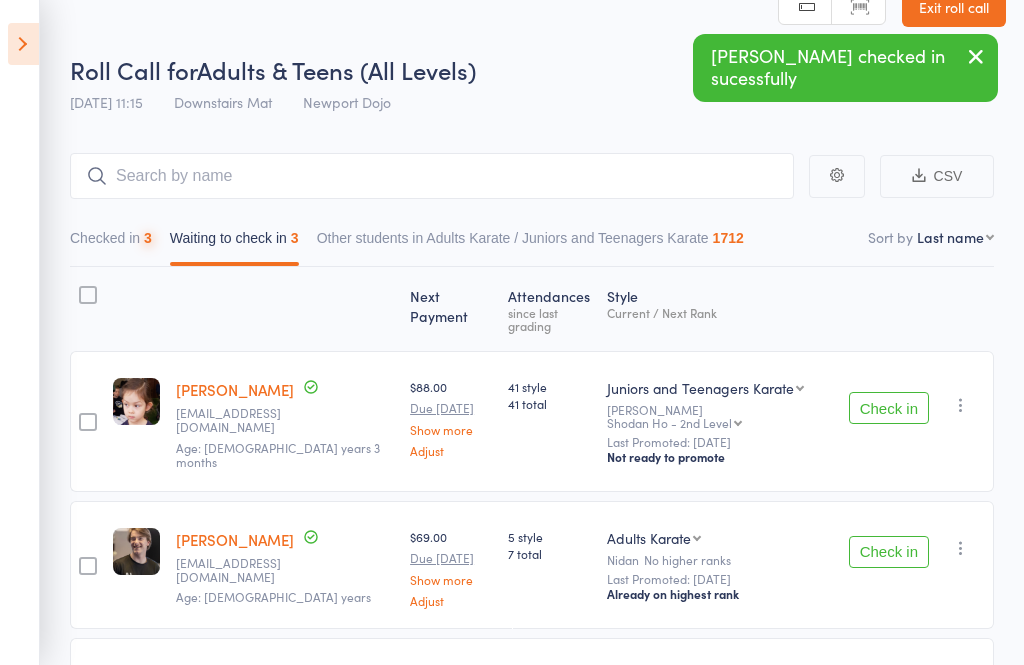 click on "Check in" at bounding box center (889, 552) 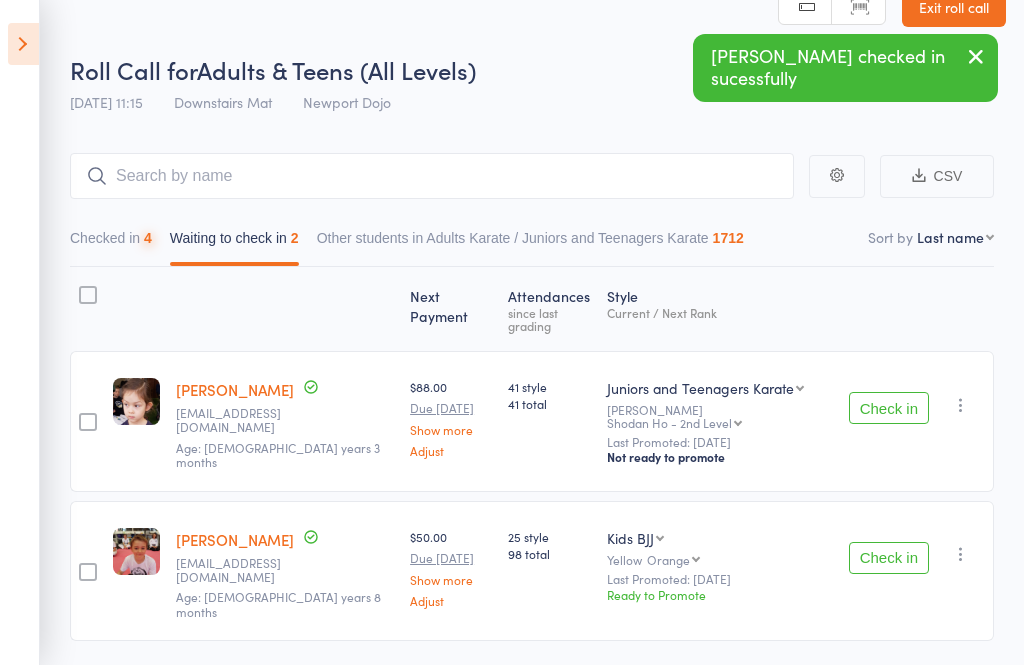 scroll, scrollTop: 3, scrollLeft: 0, axis: vertical 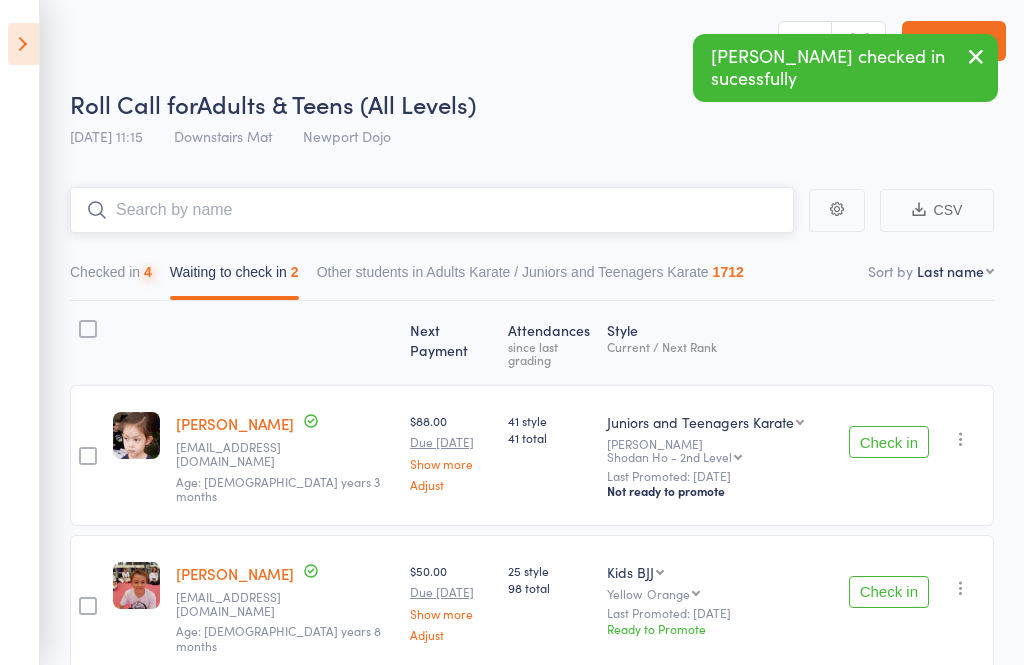 click at bounding box center [432, 210] 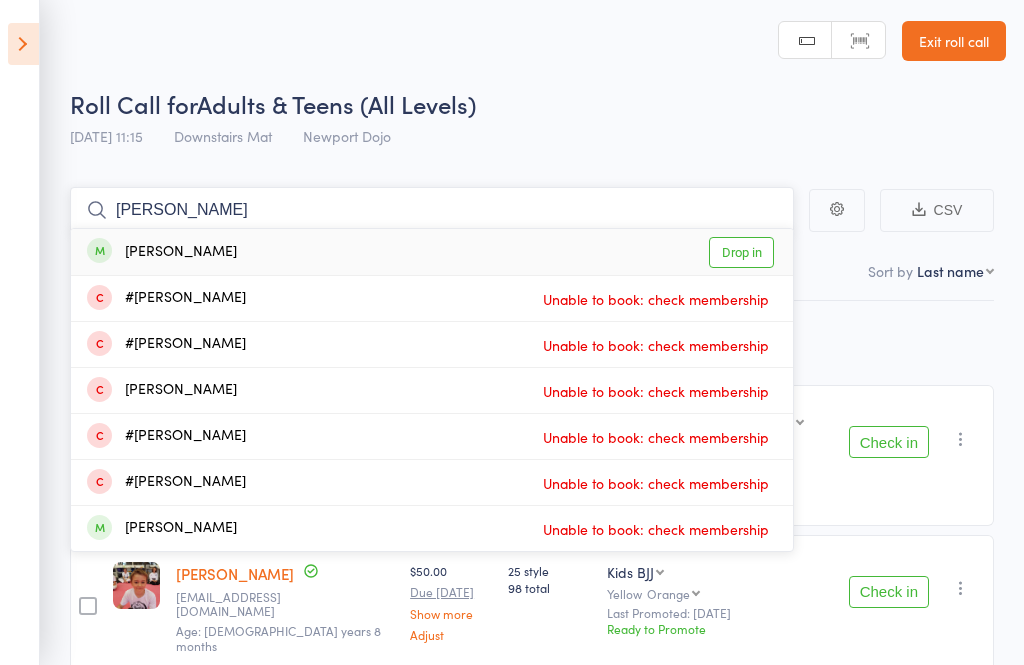 type on "Regina" 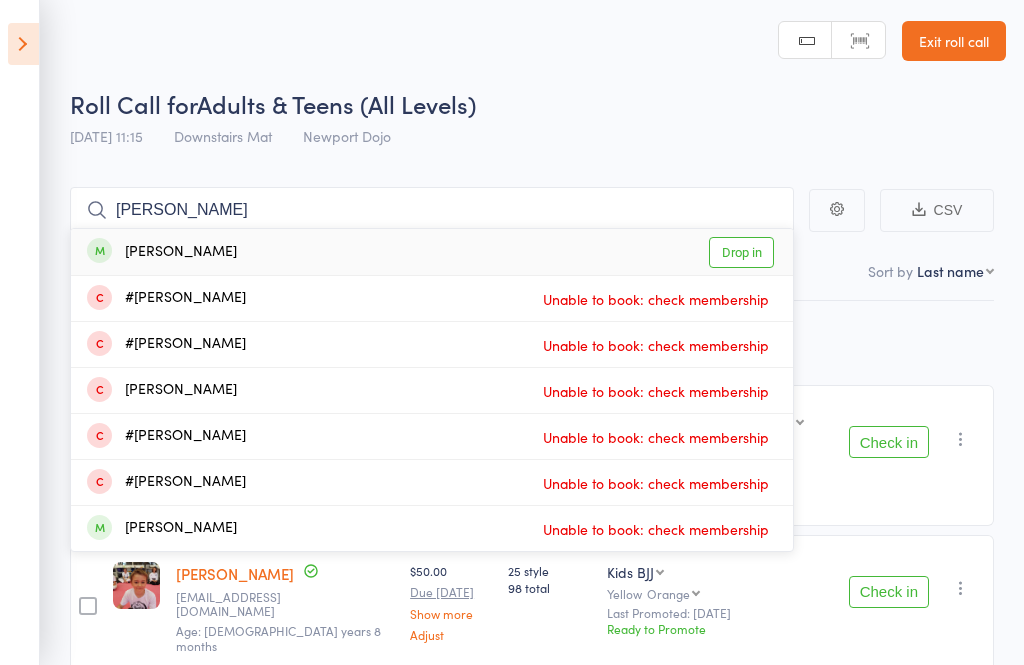 click on "Drop in" at bounding box center (741, 252) 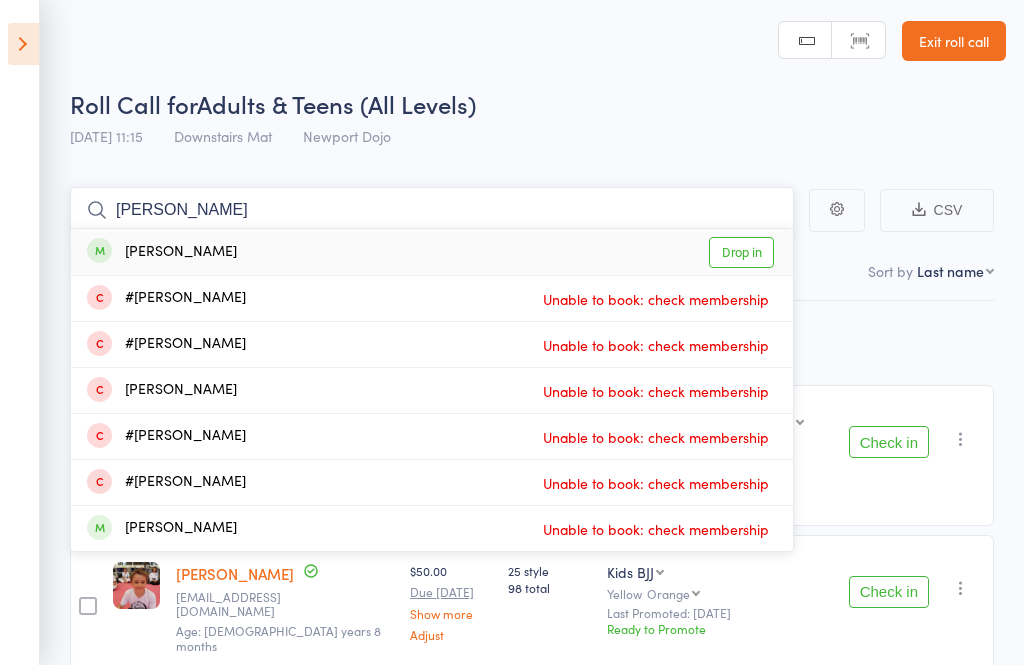 type 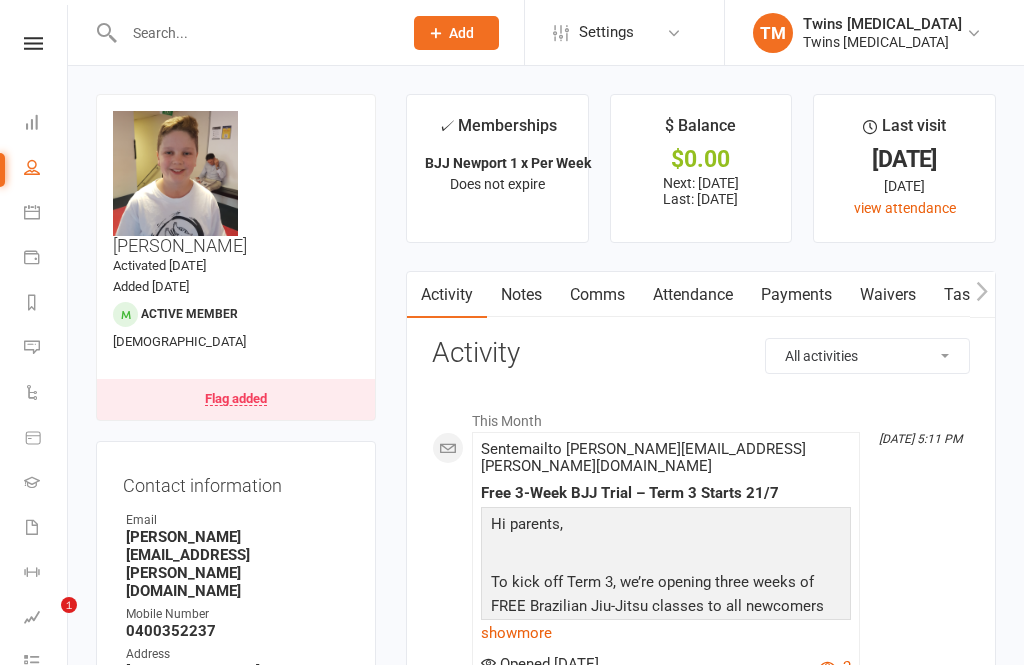 scroll, scrollTop: 0, scrollLeft: 0, axis: both 